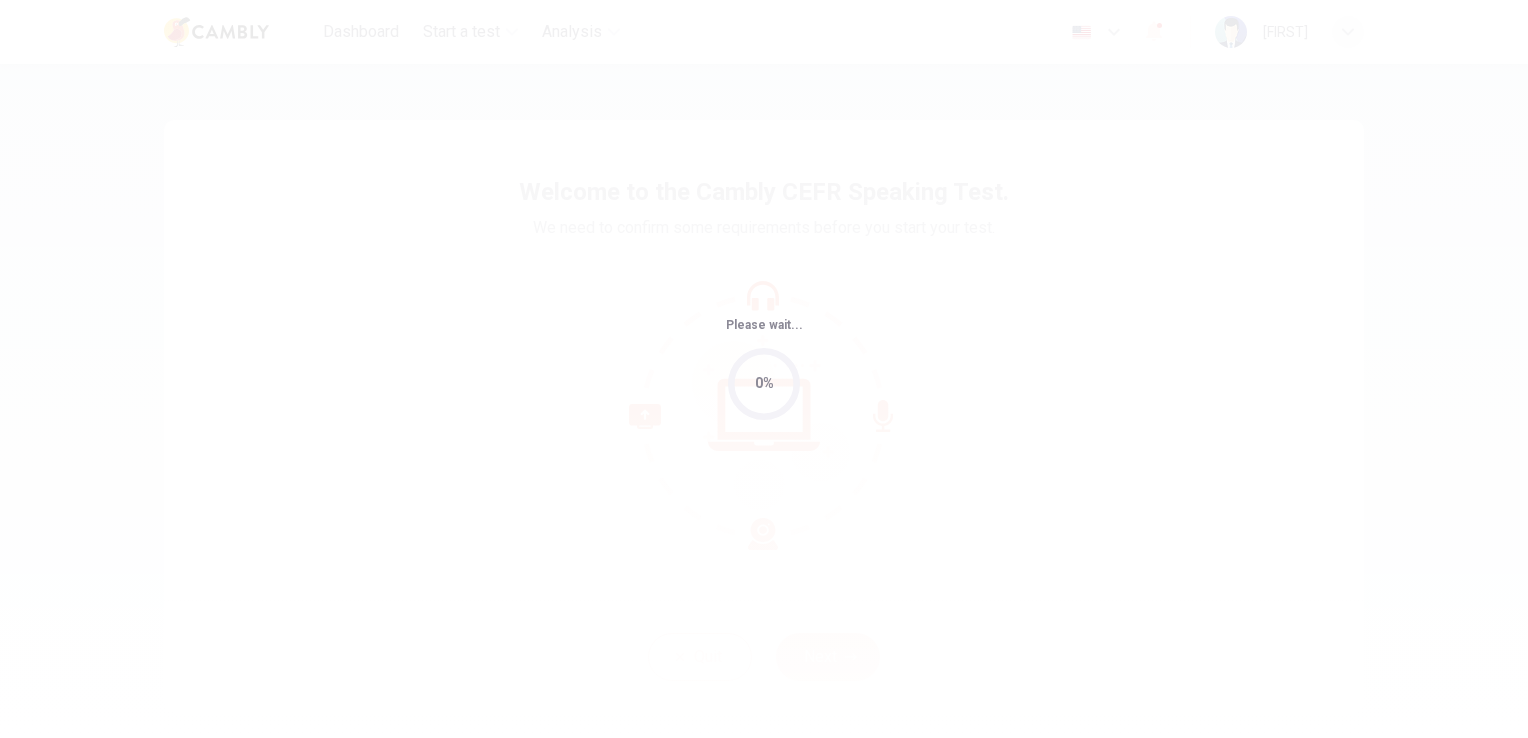 scroll, scrollTop: 0, scrollLeft: 0, axis: both 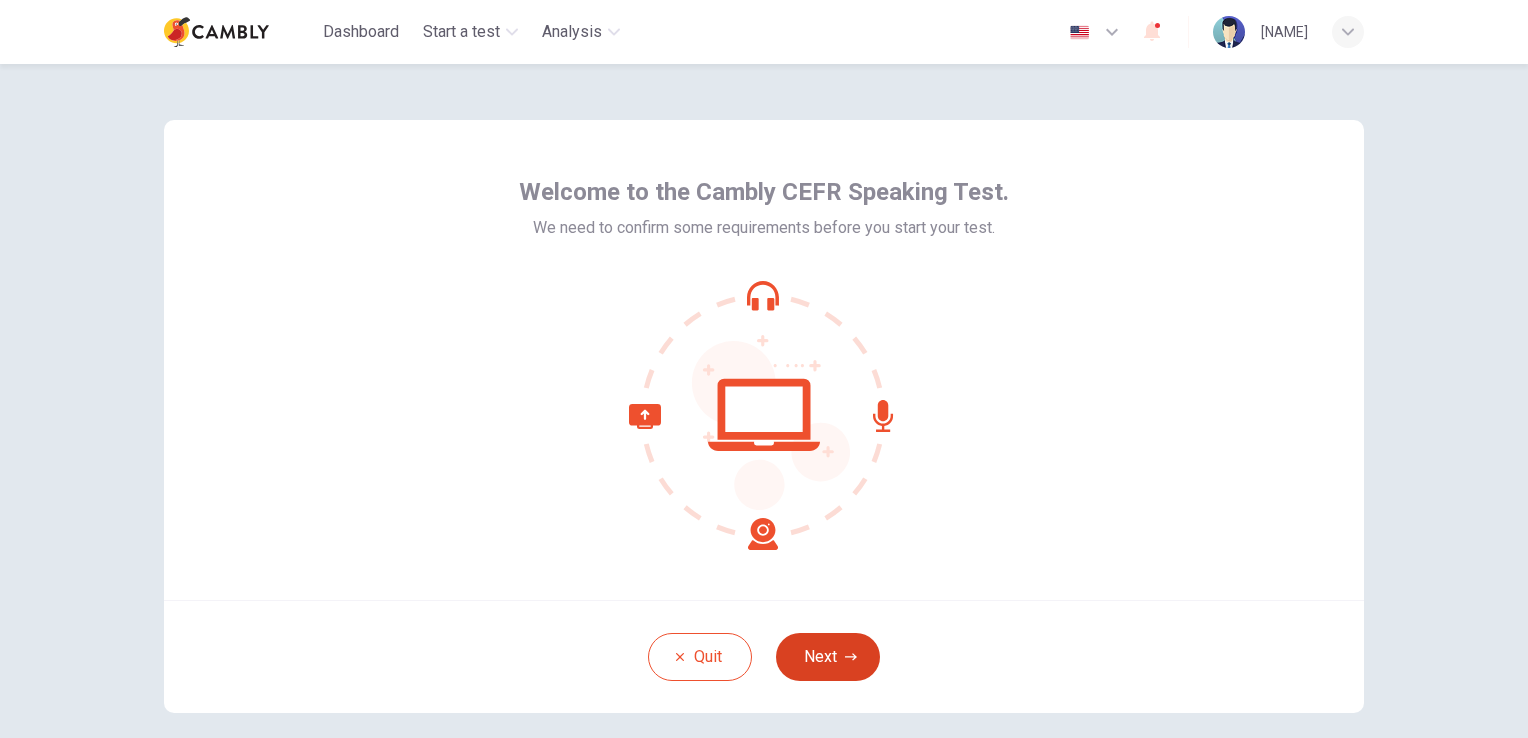 click on "Quit Next" at bounding box center (764, 656) 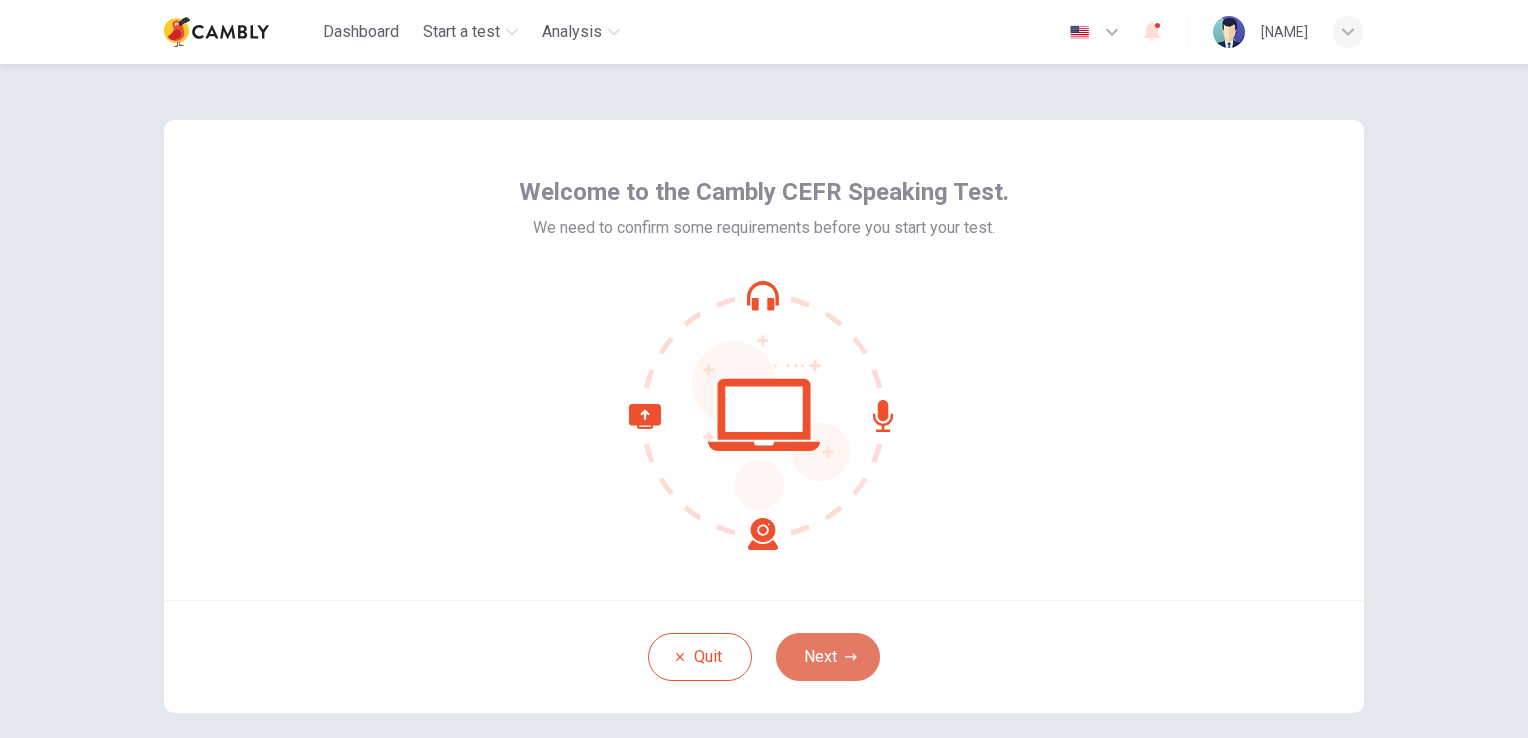 click on "Next" at bounding box center [828, 657] 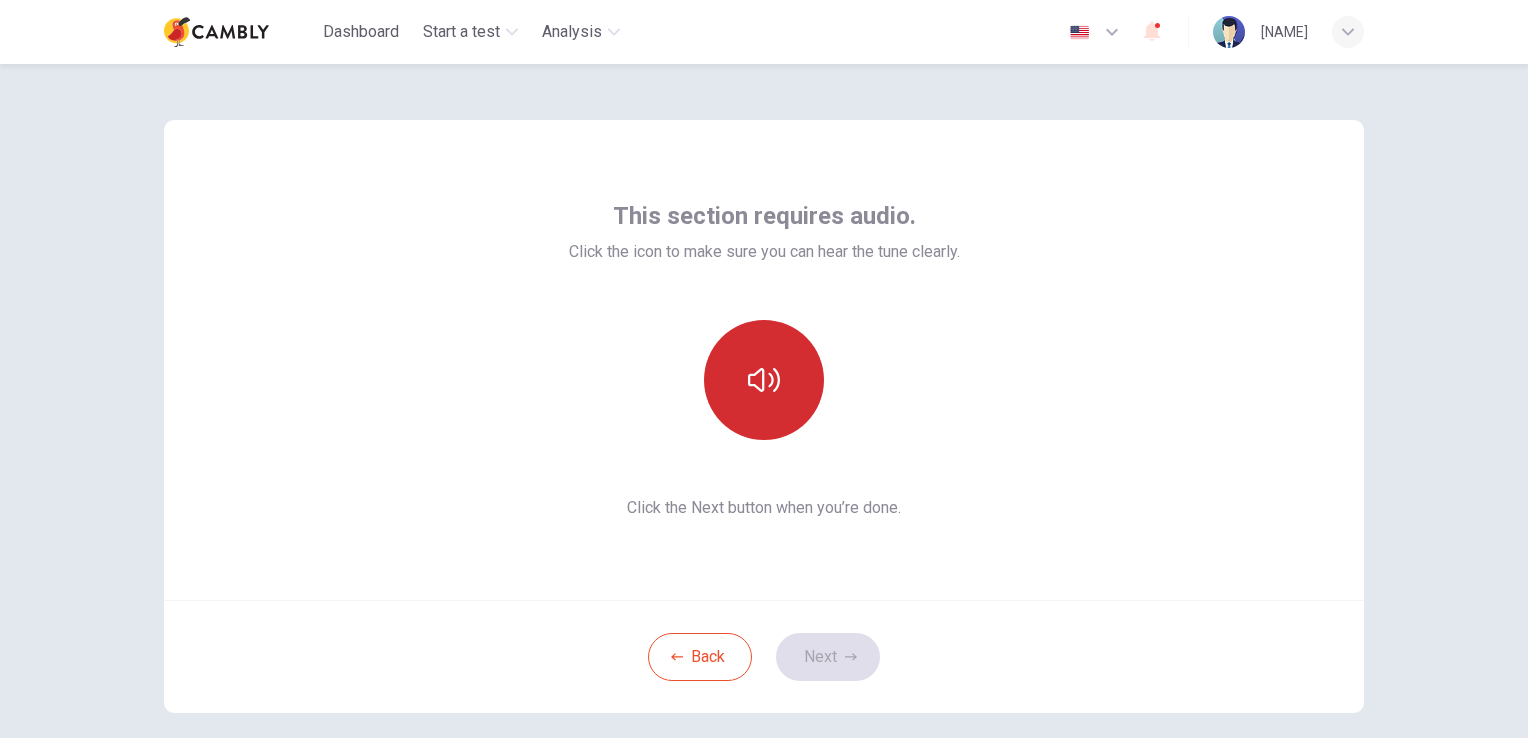 click at bounding box center [764, 380] 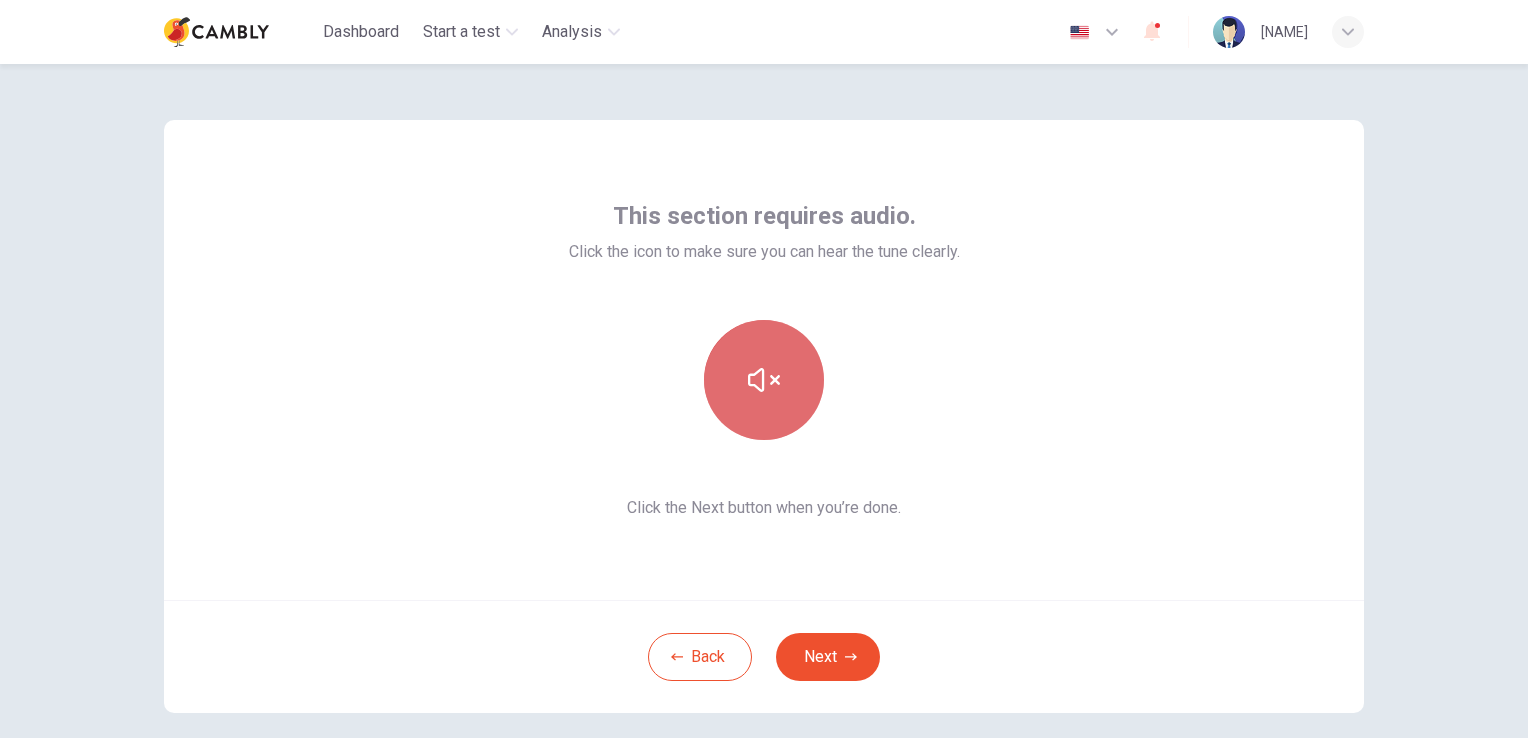 click at bounding box center [764, 380] 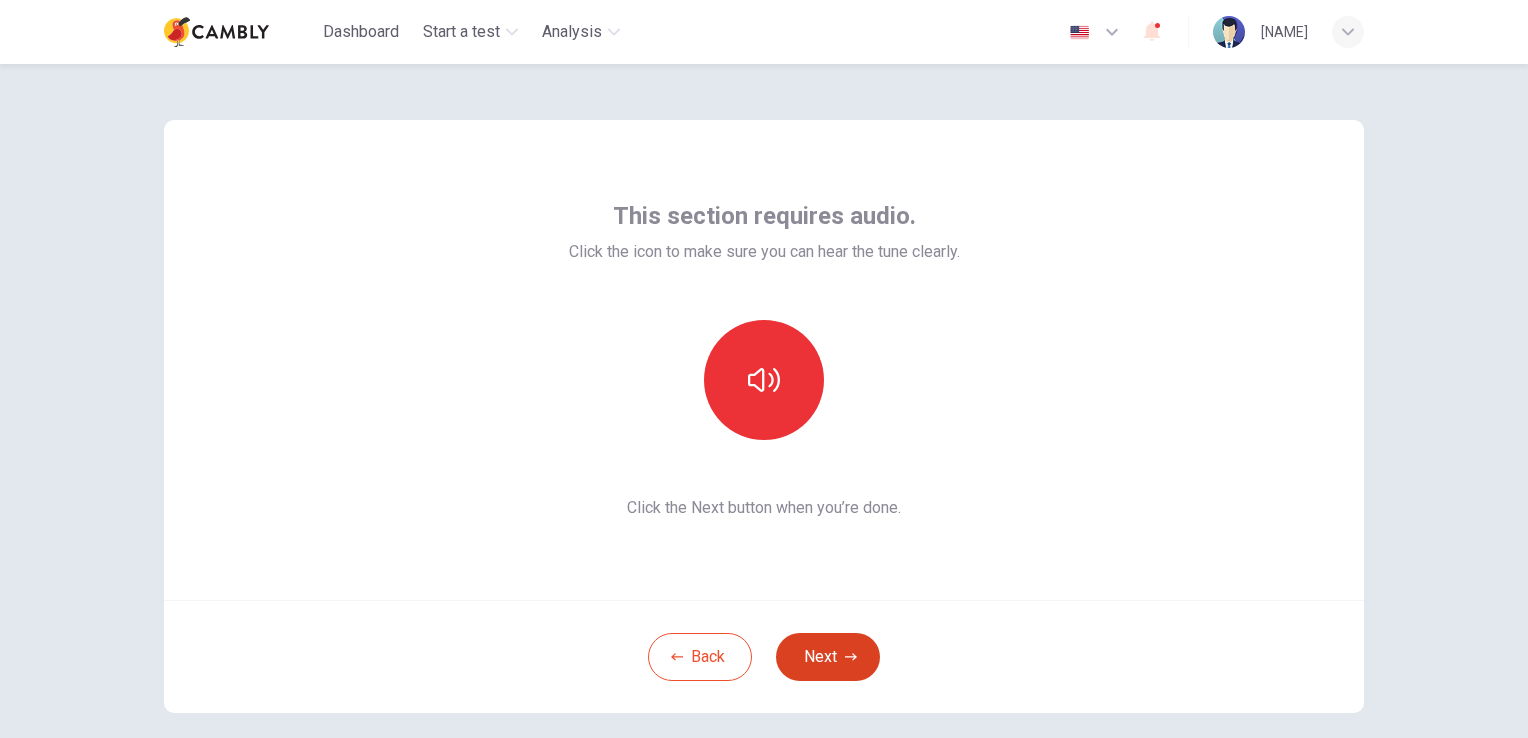 click on "Next" at bounding box center (828, 657) 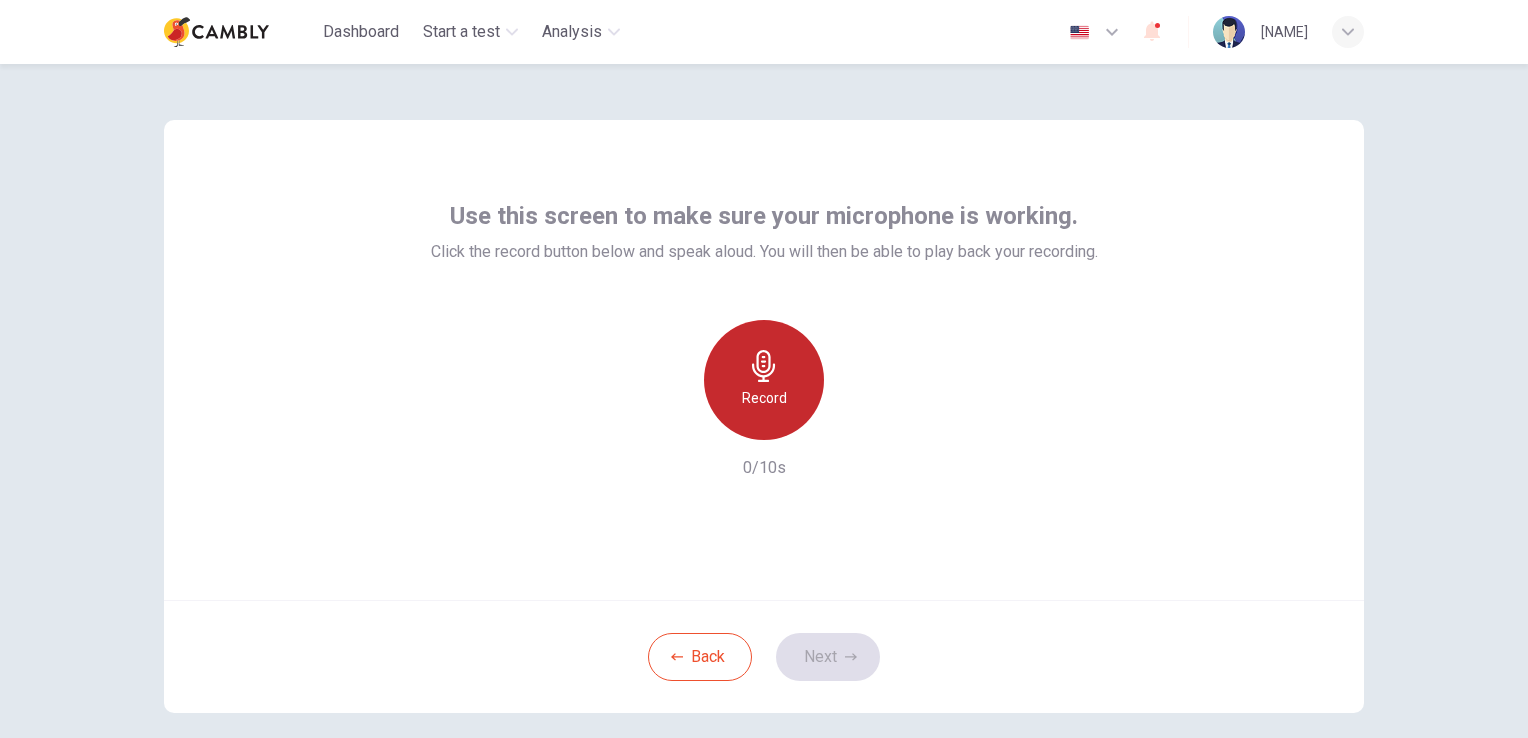 click at bounding box center [764, 366] 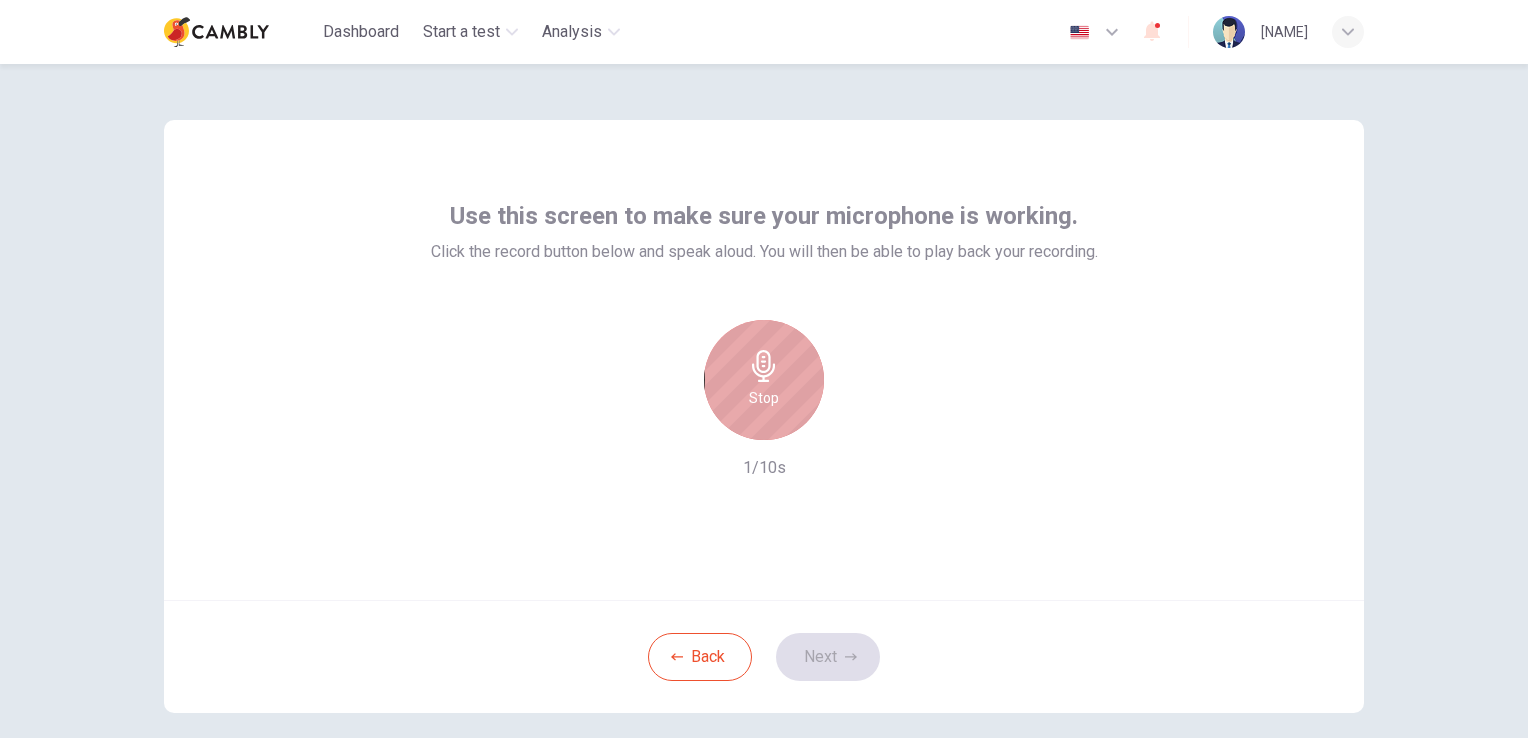 click at bounding box center (764, 366) 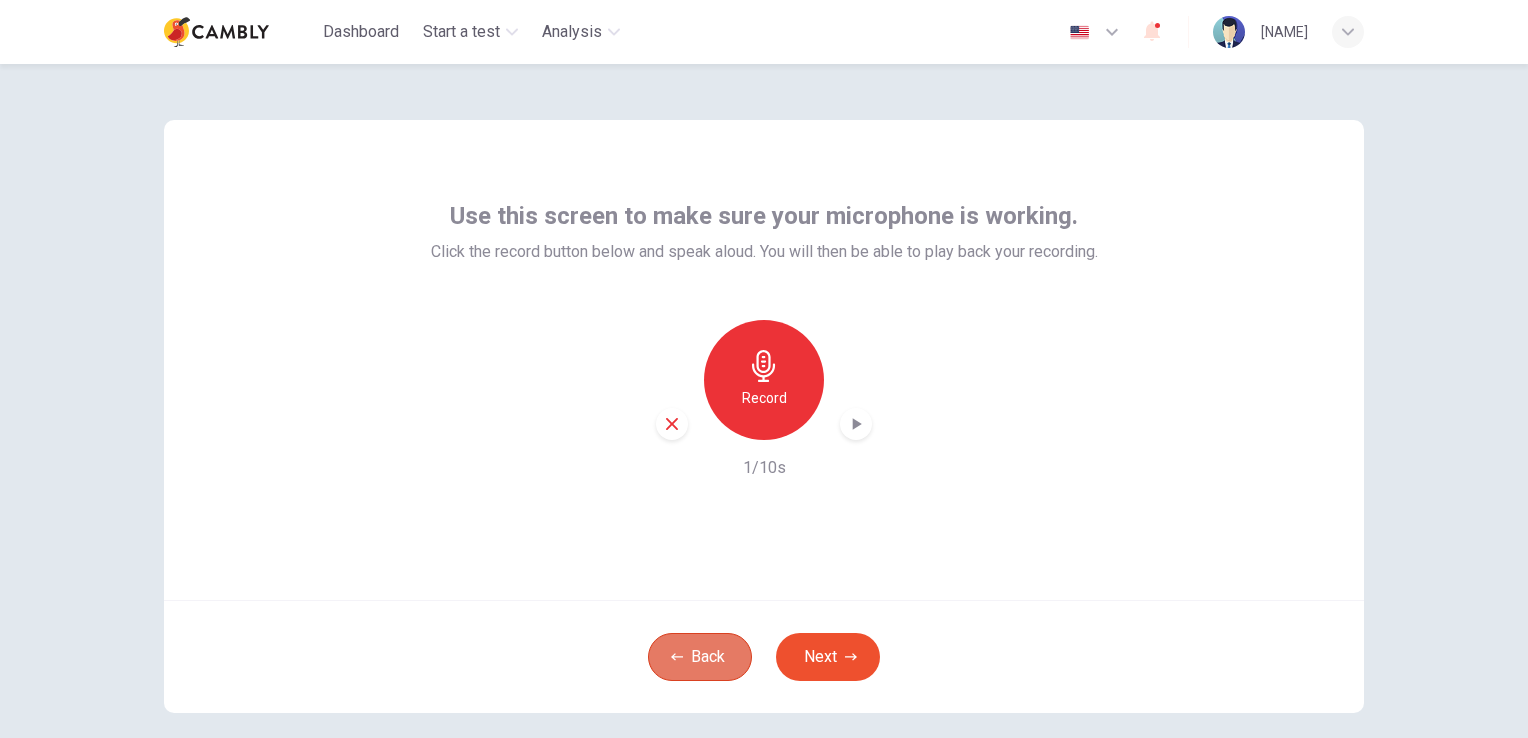 click at bounding box center (677, 657) 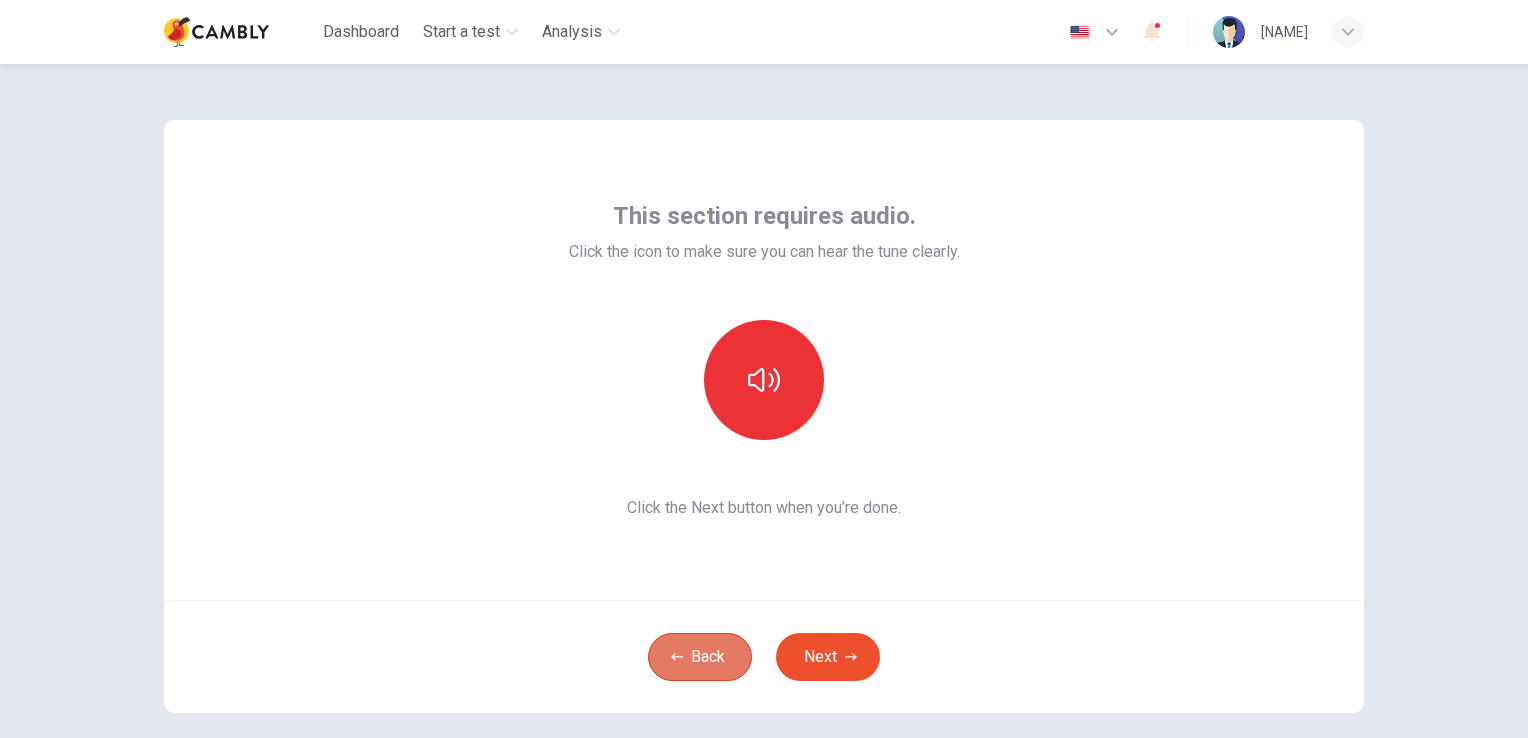 click at bounding box center [677, 657] 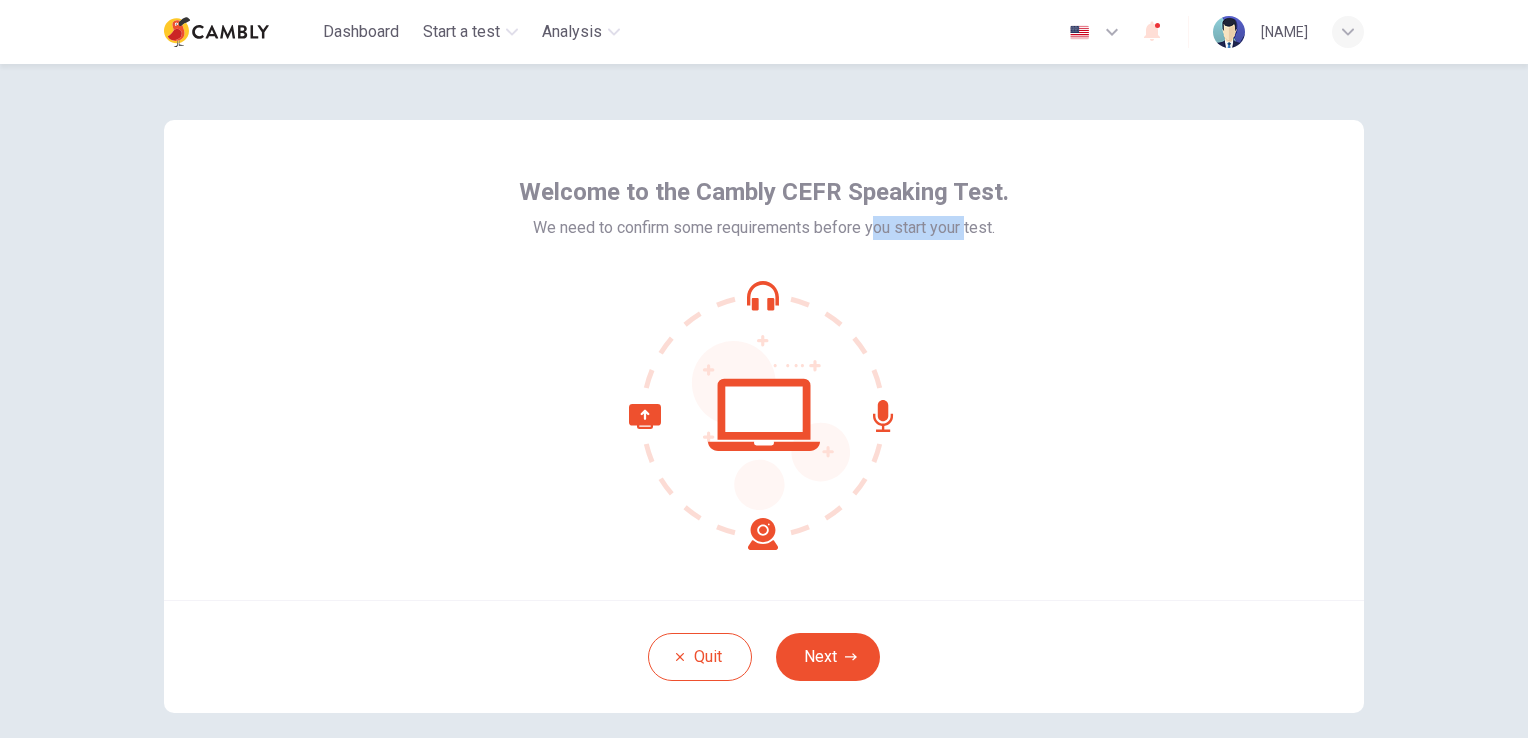 drag, startPoint x: 905, startPoint y: 231, endPoint x: 960, endPoint y: 230, distance: 55.00909 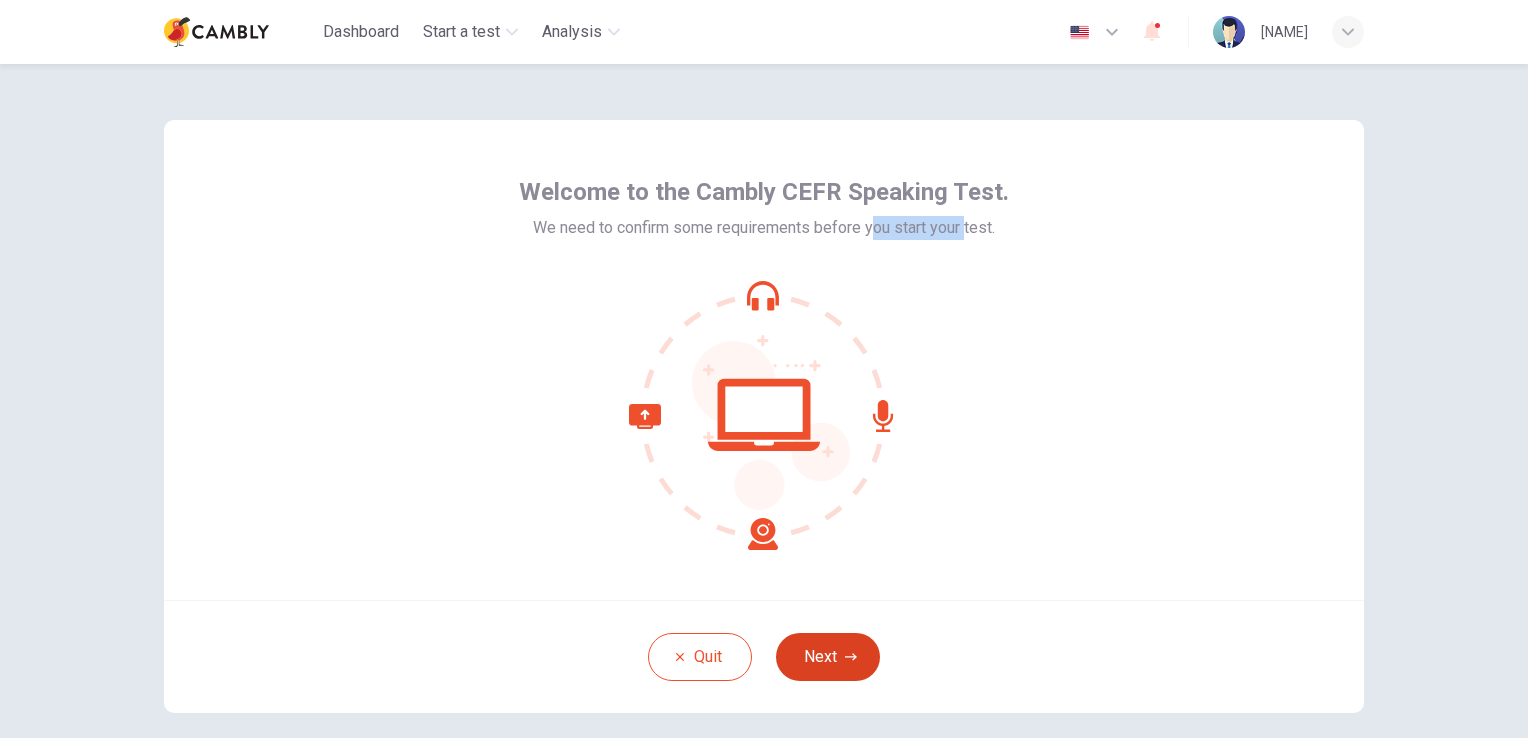 click on "Next" at bounding box center [828, 657] 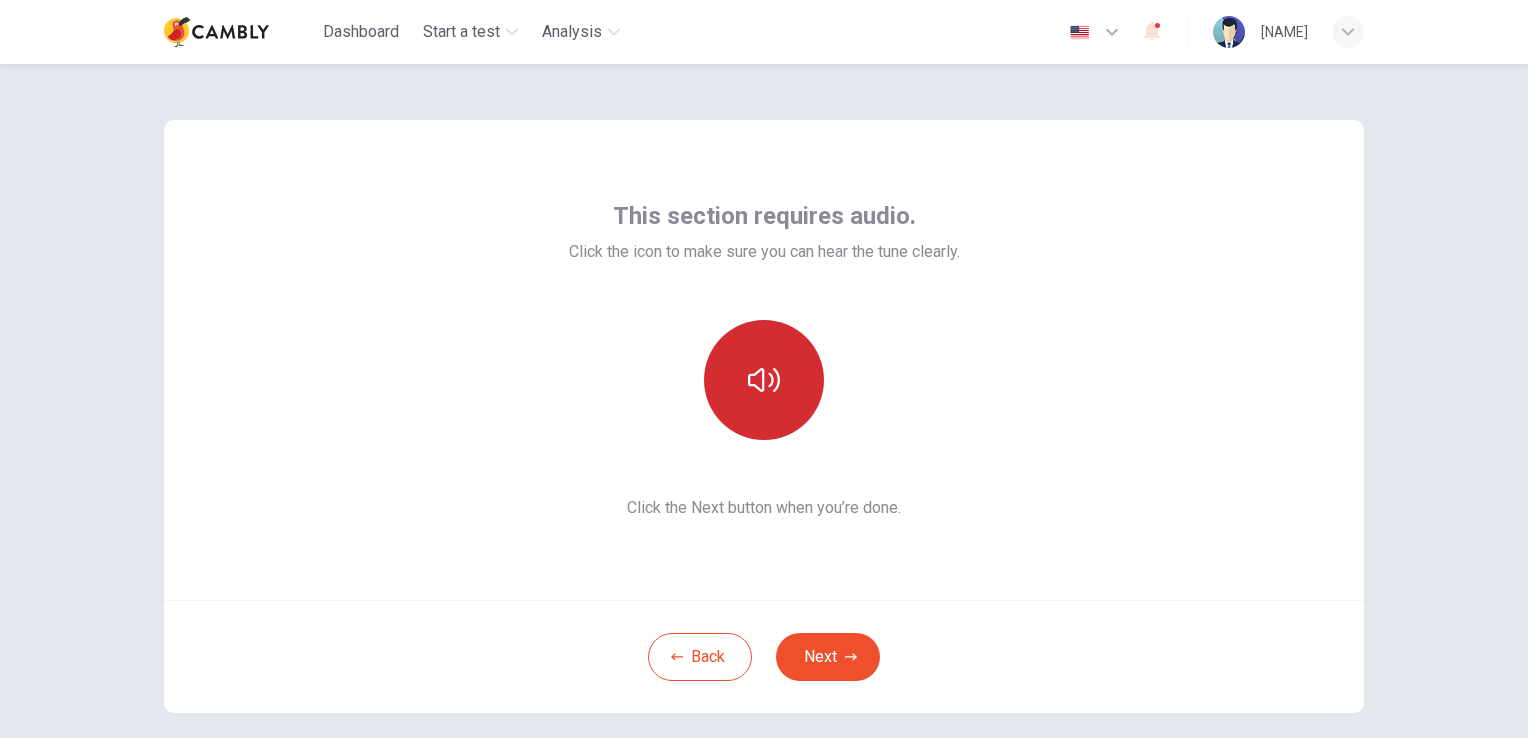 click at bounding box center (764, 380) 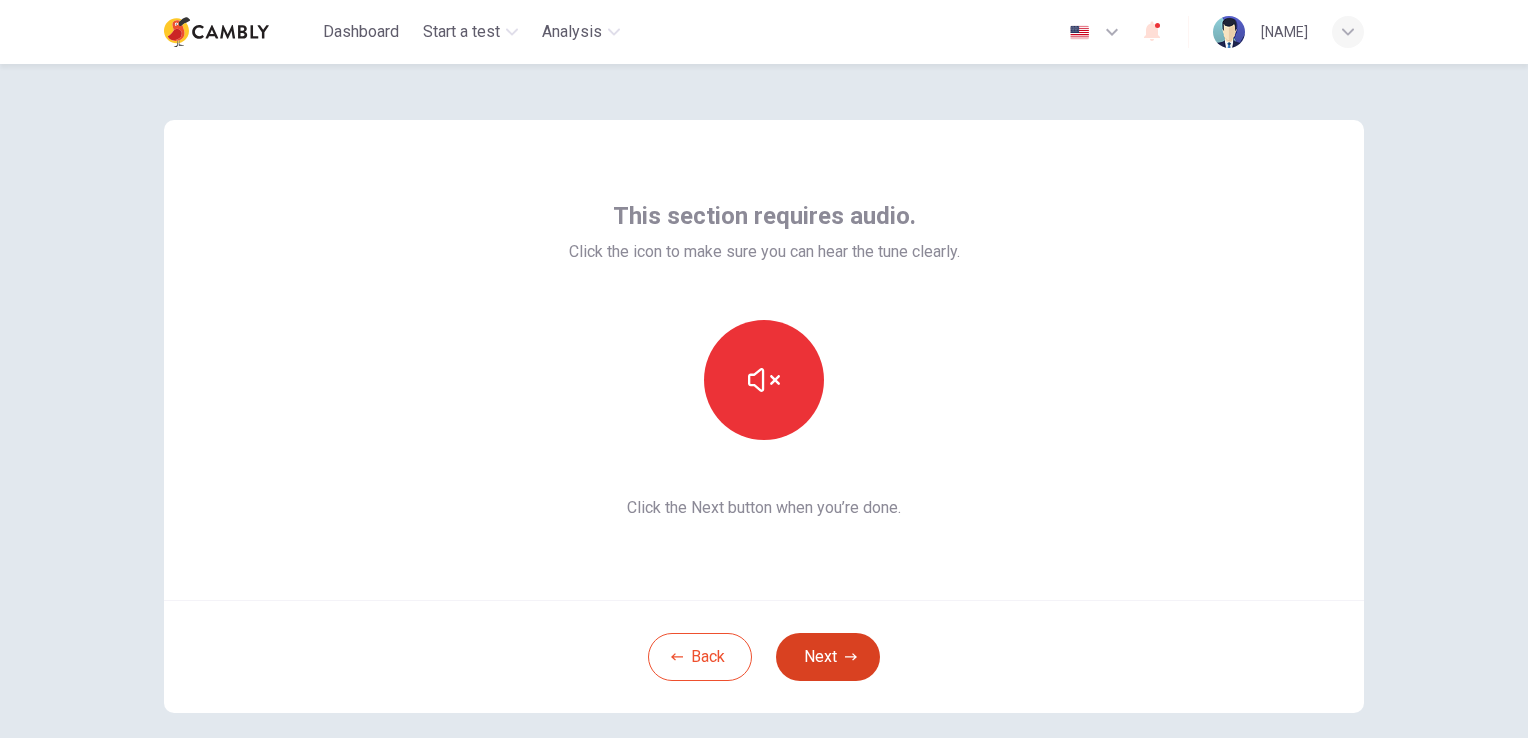 click at bounding box center [851, 656] 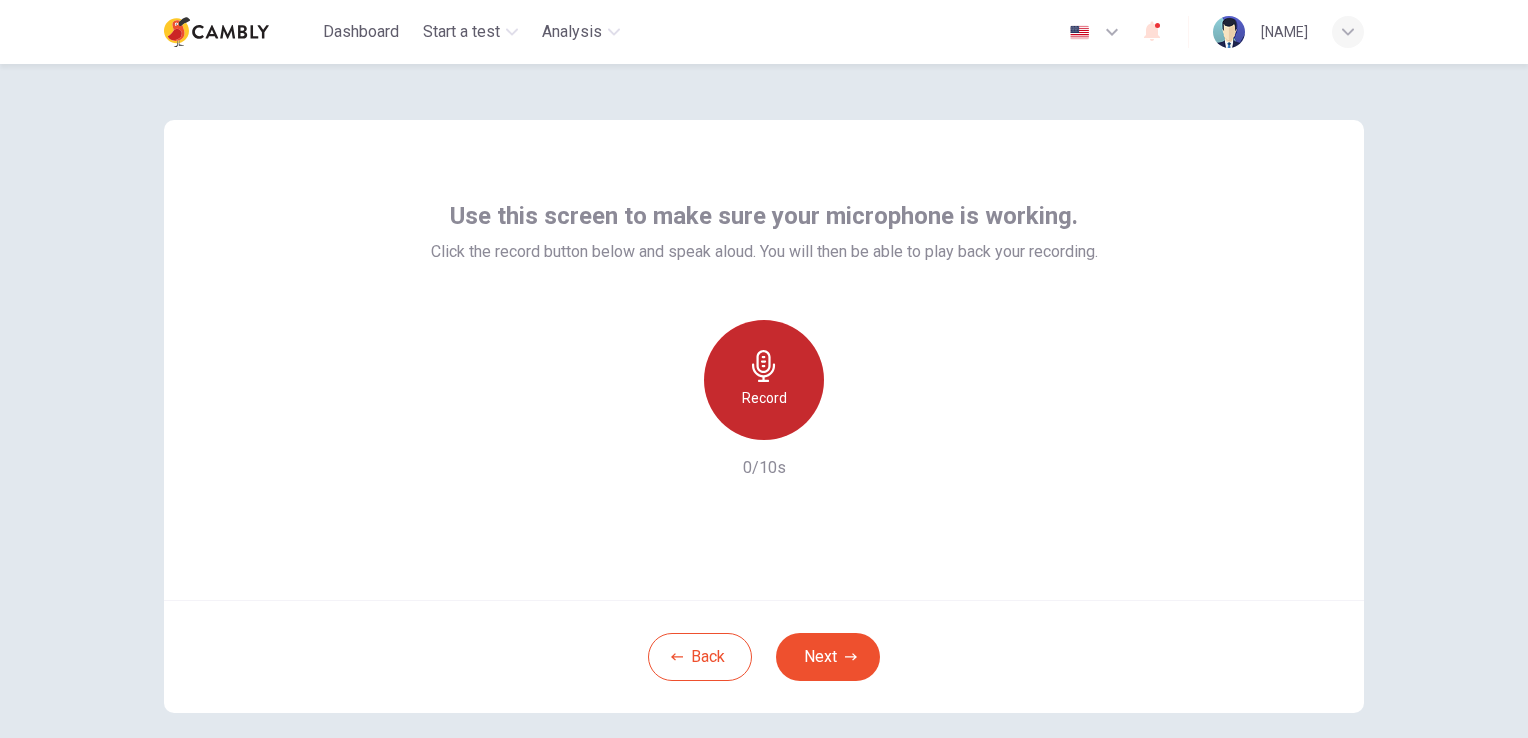 click on "Record" at bounding box center (764, 398) 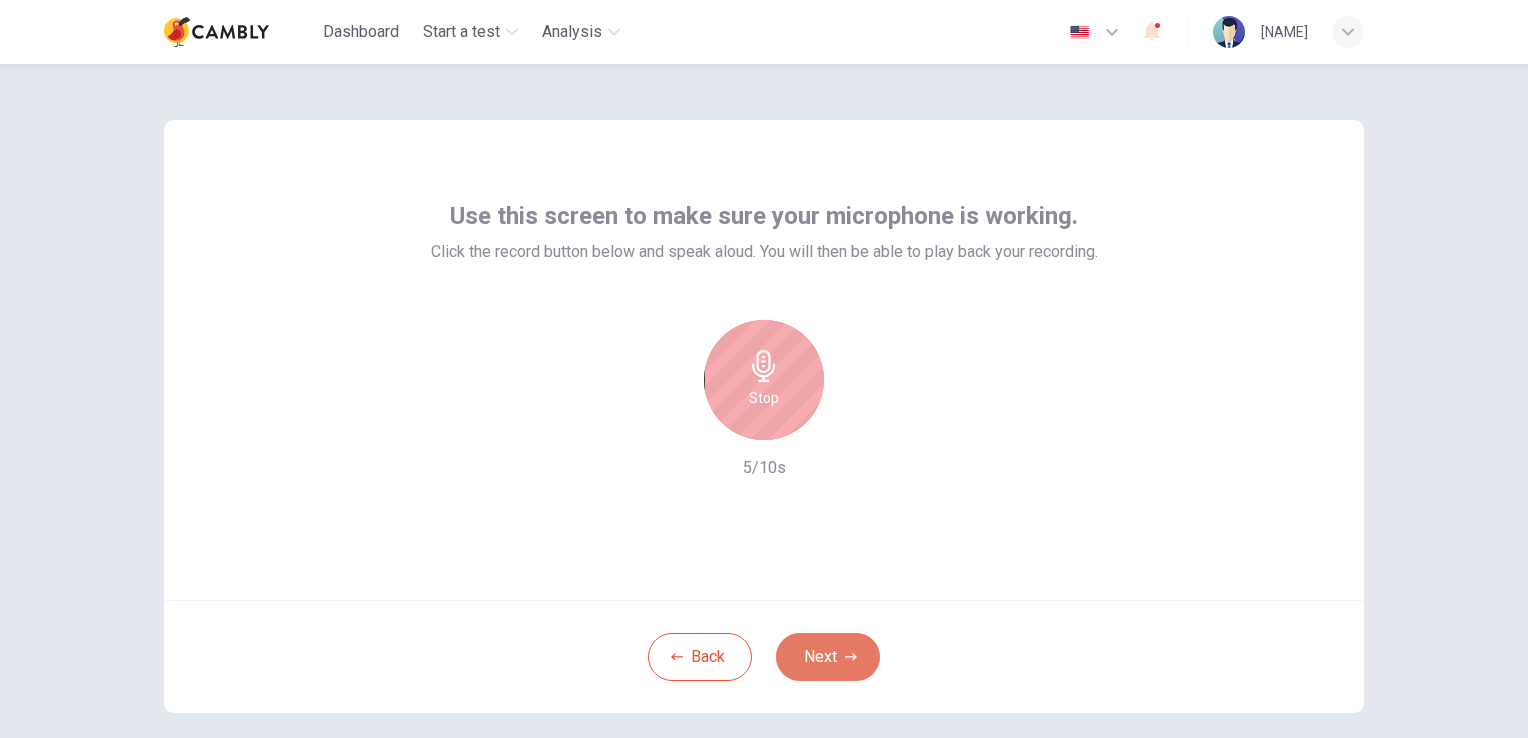 click on "Next" at bounding box center (828, 657) 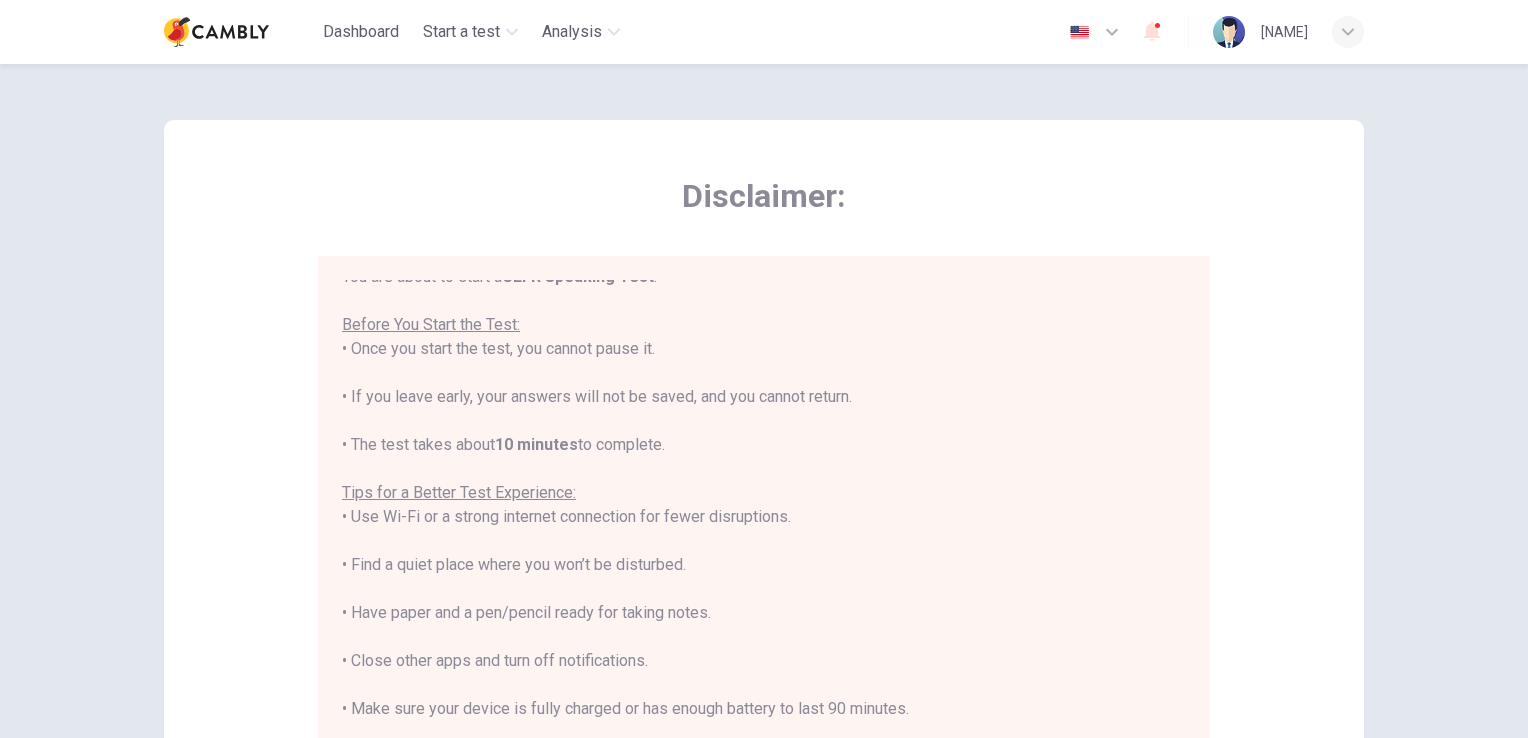 scroll, scrollTop: 23, scrollLeft: 0, axis: vertical 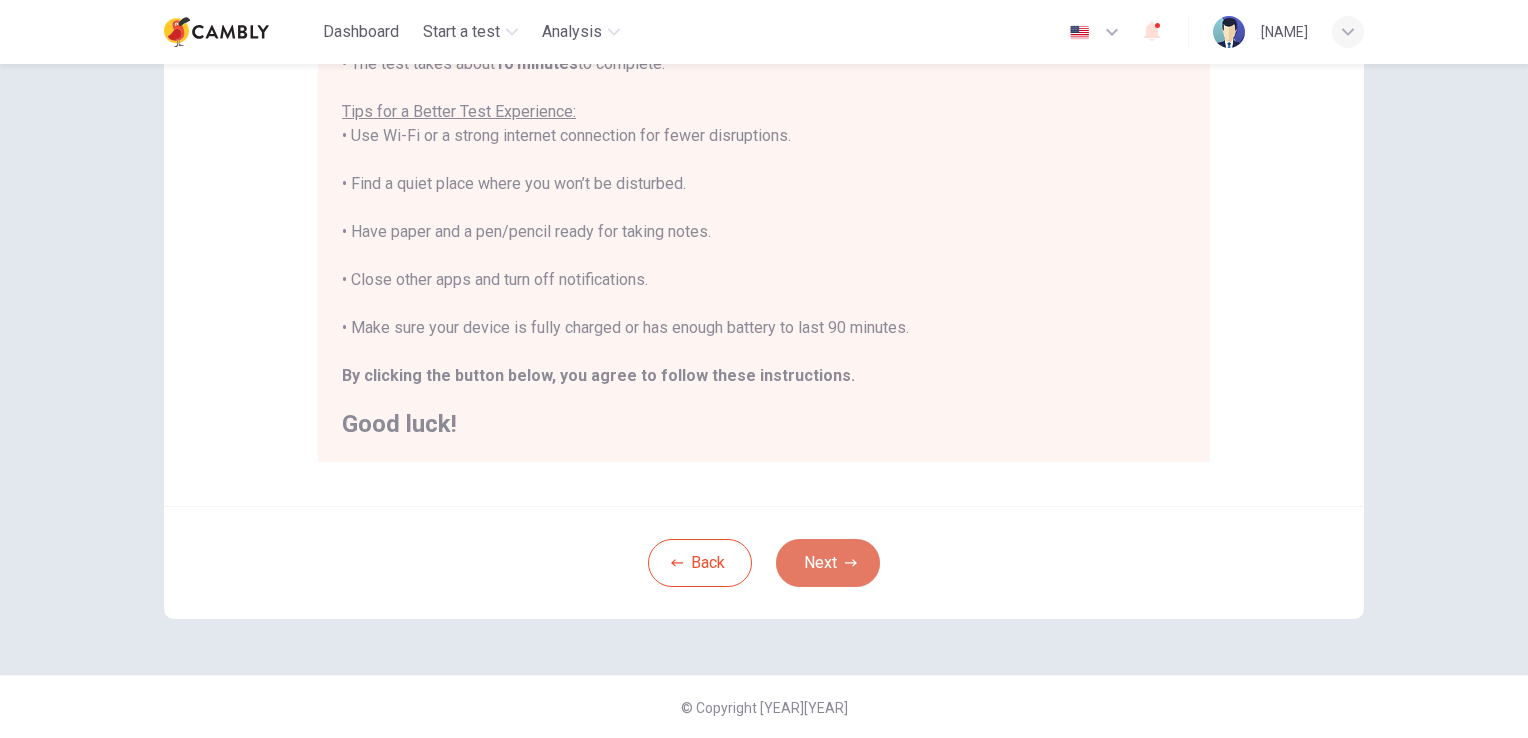 click on "Next" at bounding box center [828, 563] 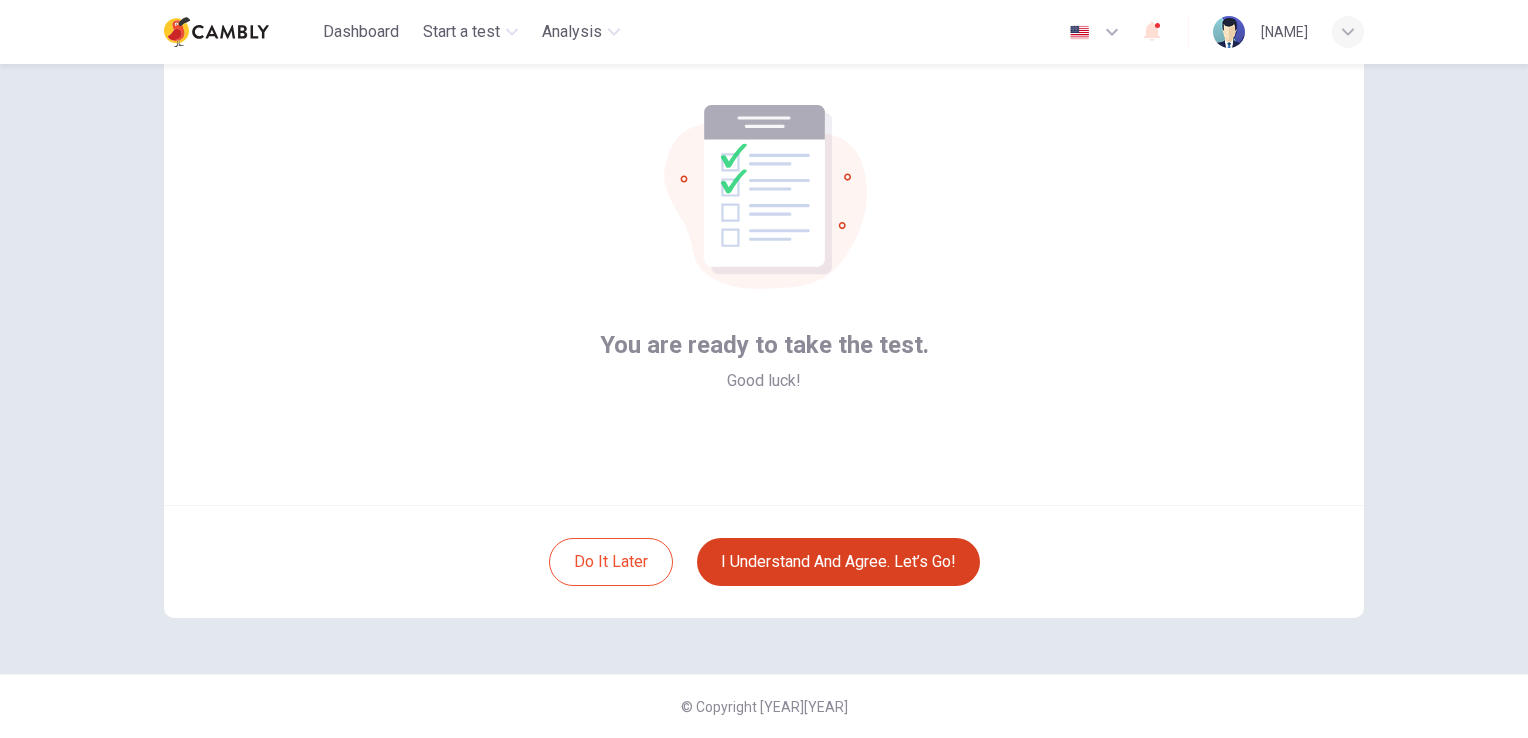 scroll, scrollTop: 94, scrollLeft: 0, axis: vertical 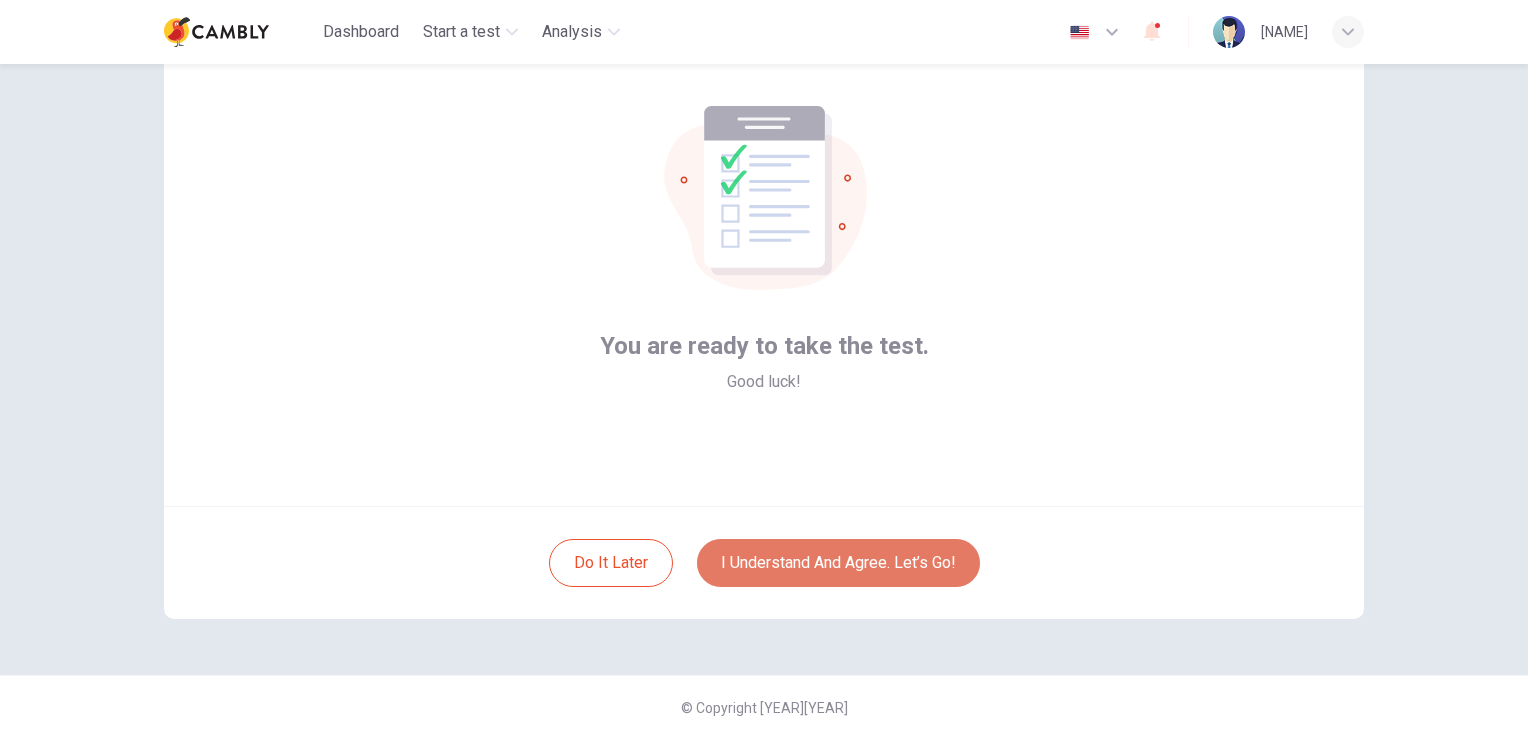 click on "I understand and agree. Let’s go!" at bounding box center [838, 563] 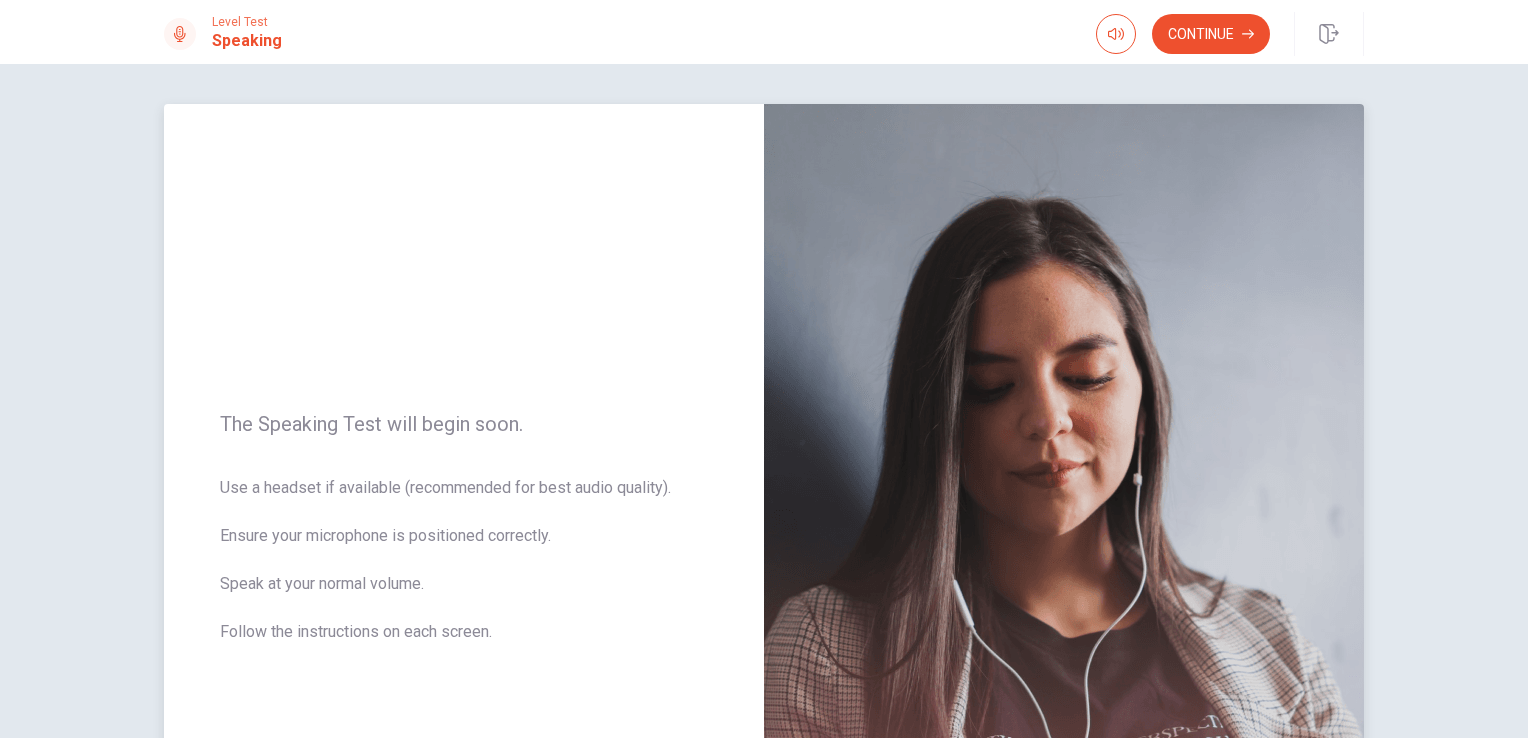 scroll, scrollTop: 200, scrollLeft: 0, axis: vertical 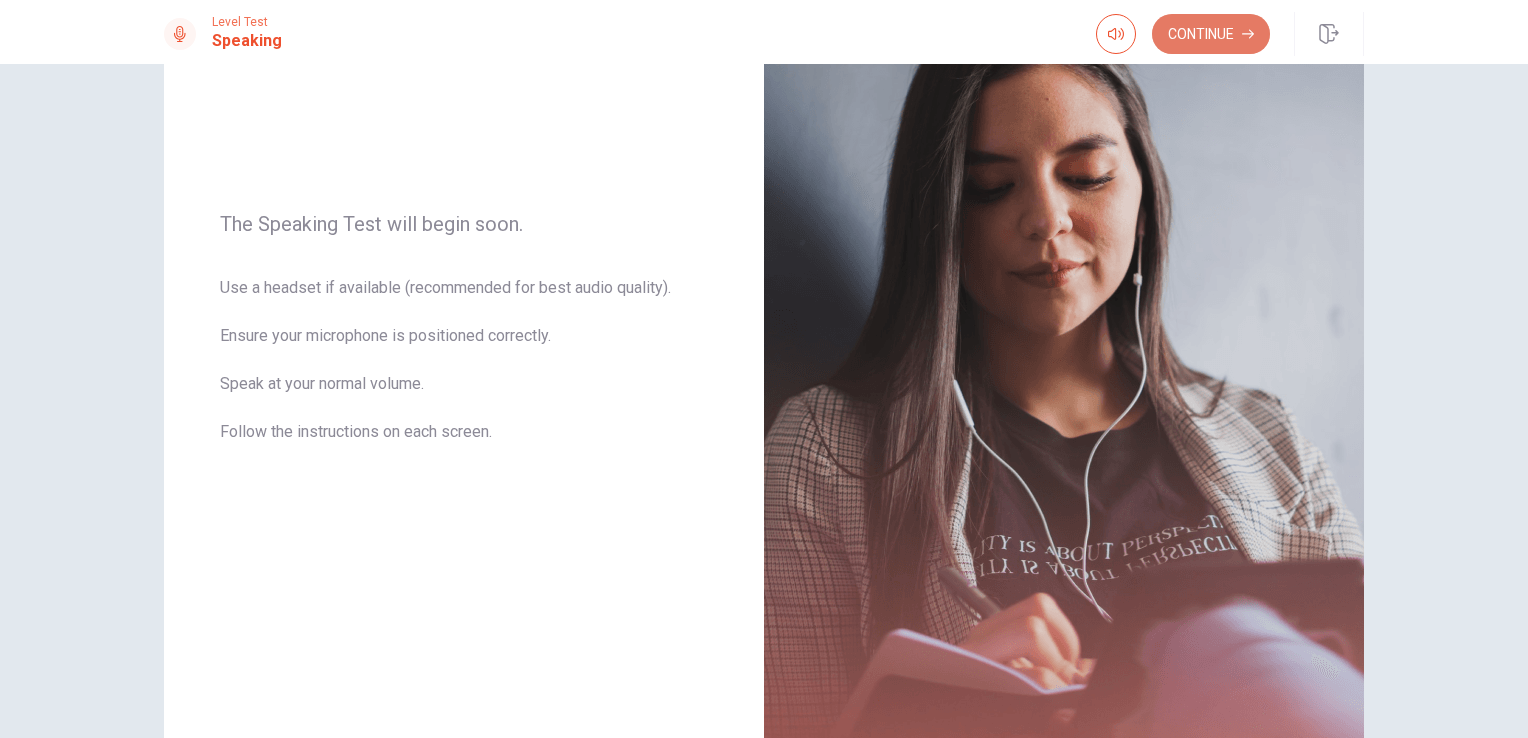 click on "Continue" at bounding box center [1211, 34] 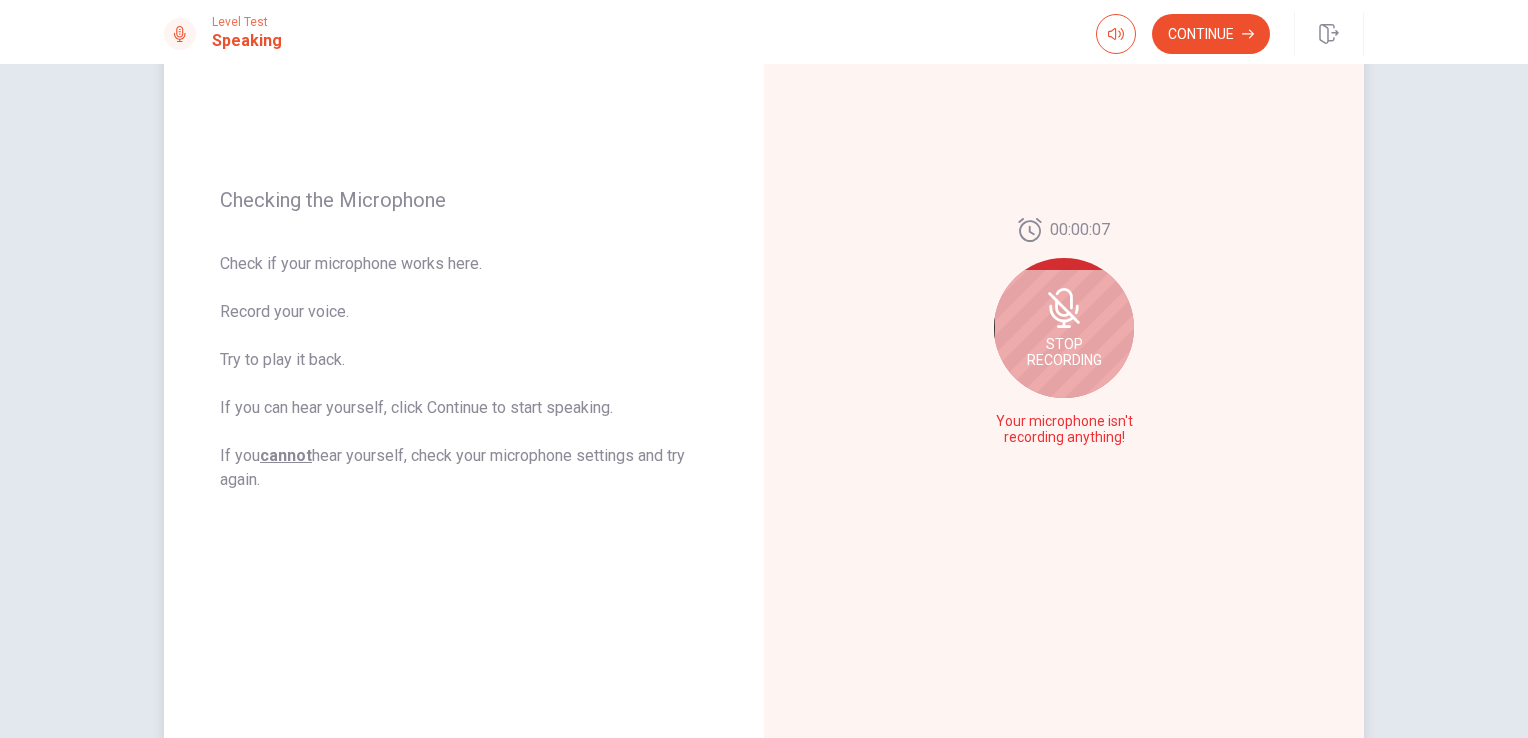 click on "Stop   Recording" at bounding box center [1064, 328] 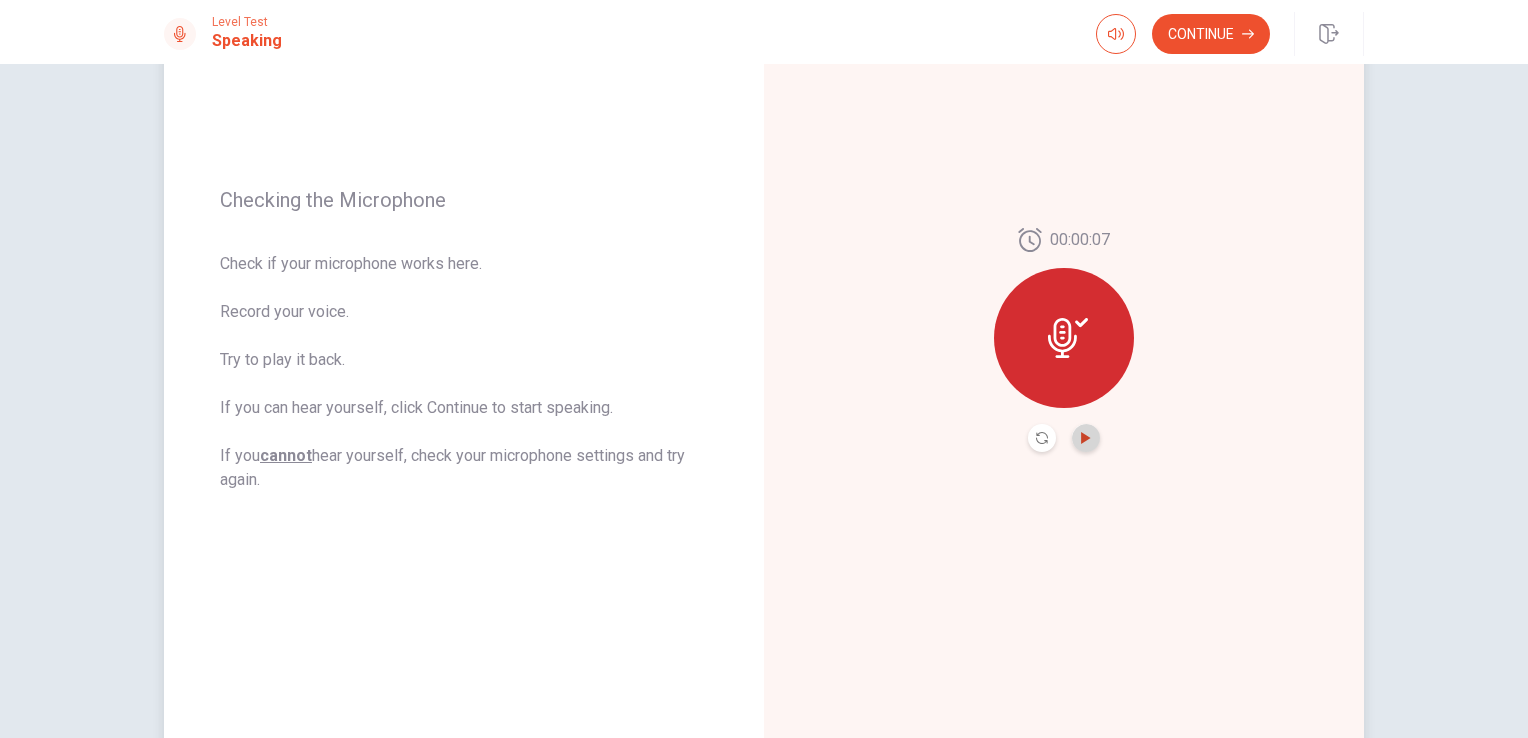 click at bounding box center (1085, 438) 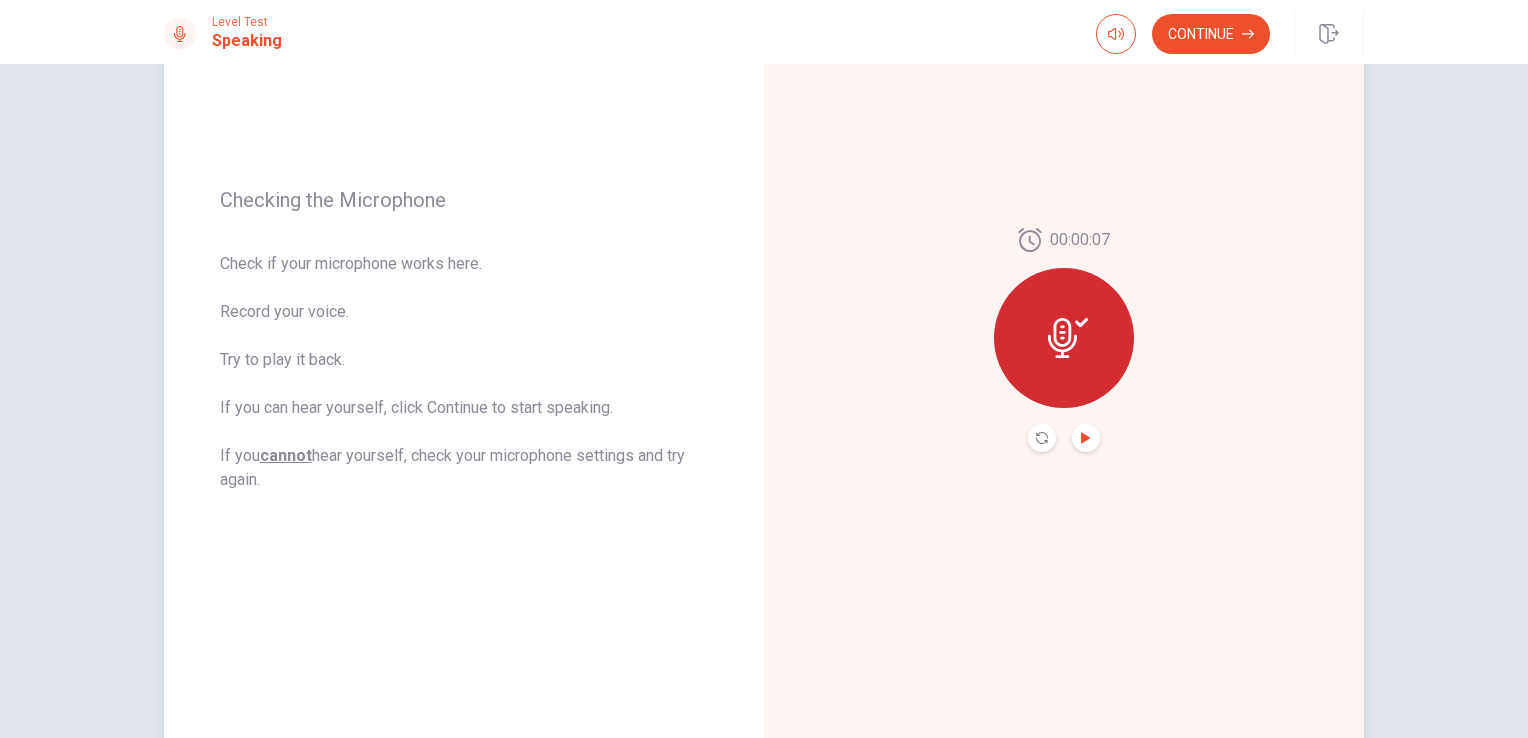 click at bounding box center (1062, 338) 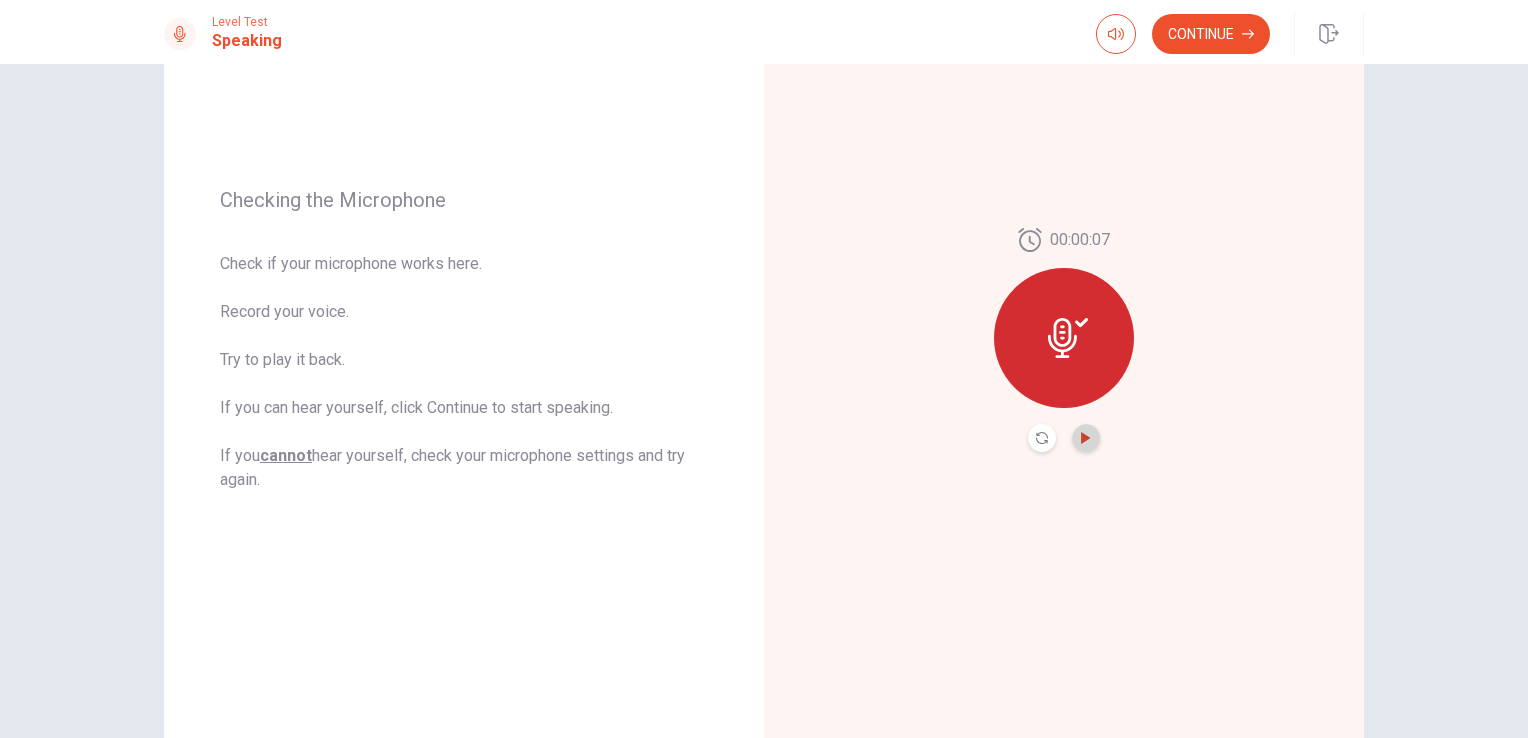 click at bounding box center [1085, 438] 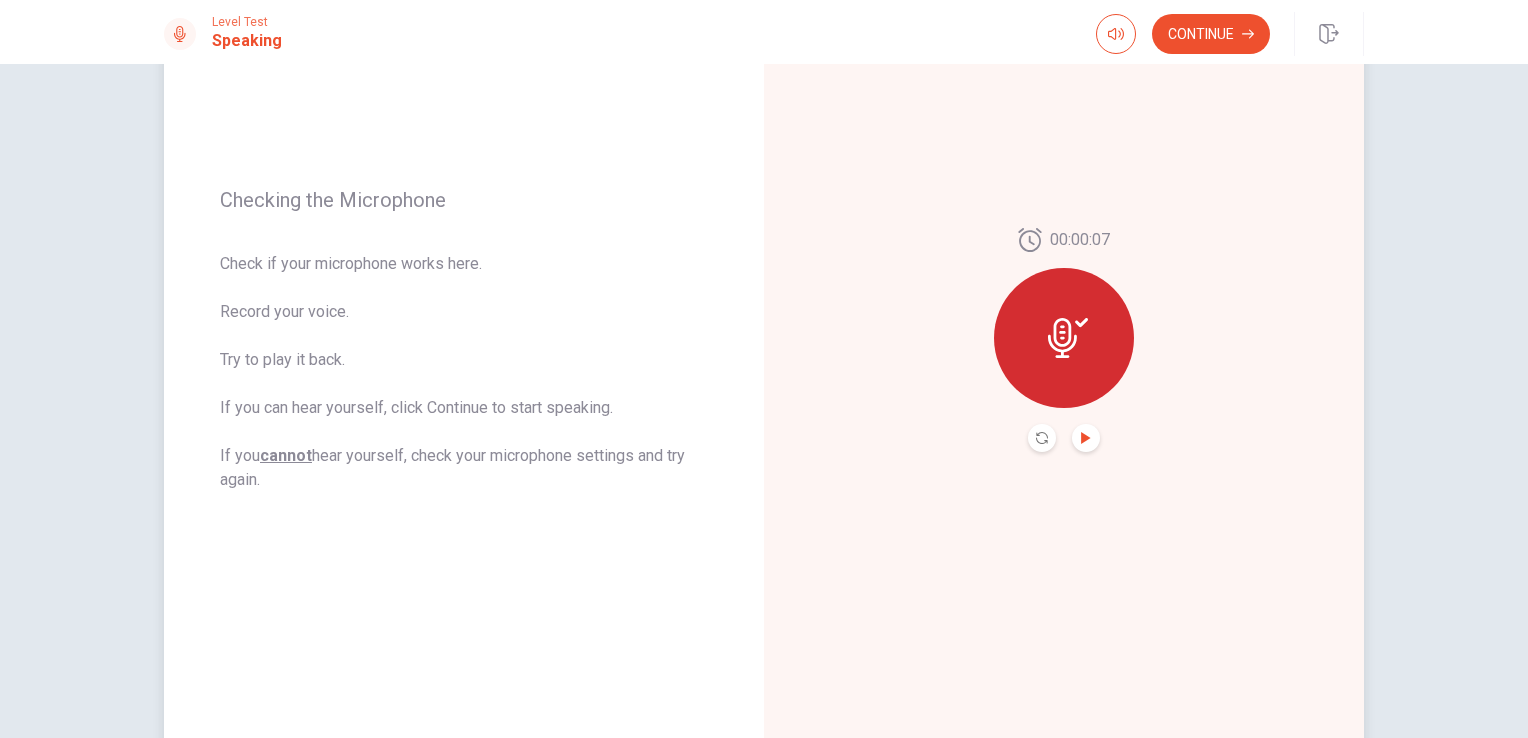 click on "00:00:07" at bounding box center (1064, 340) 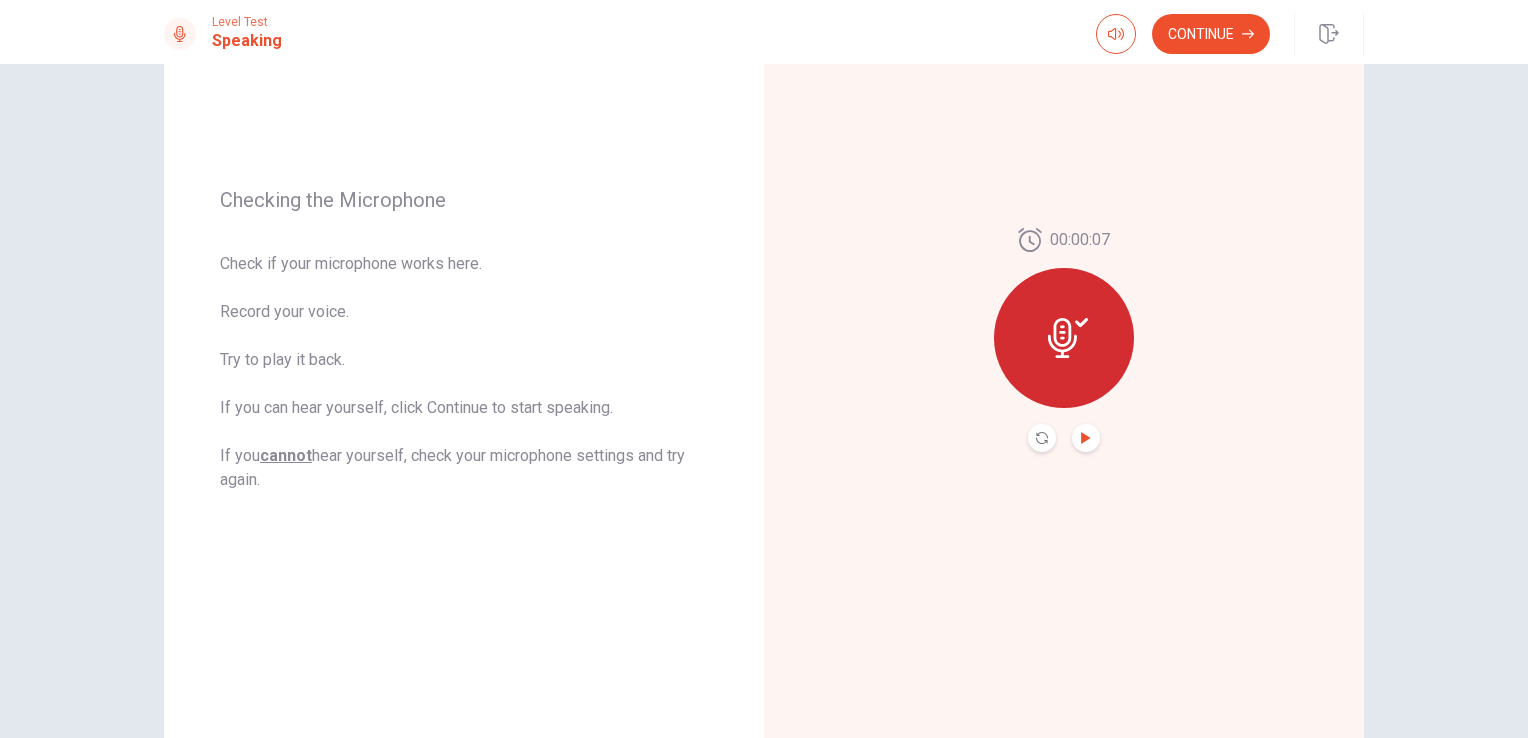 click at bounding box center [1085, 438] 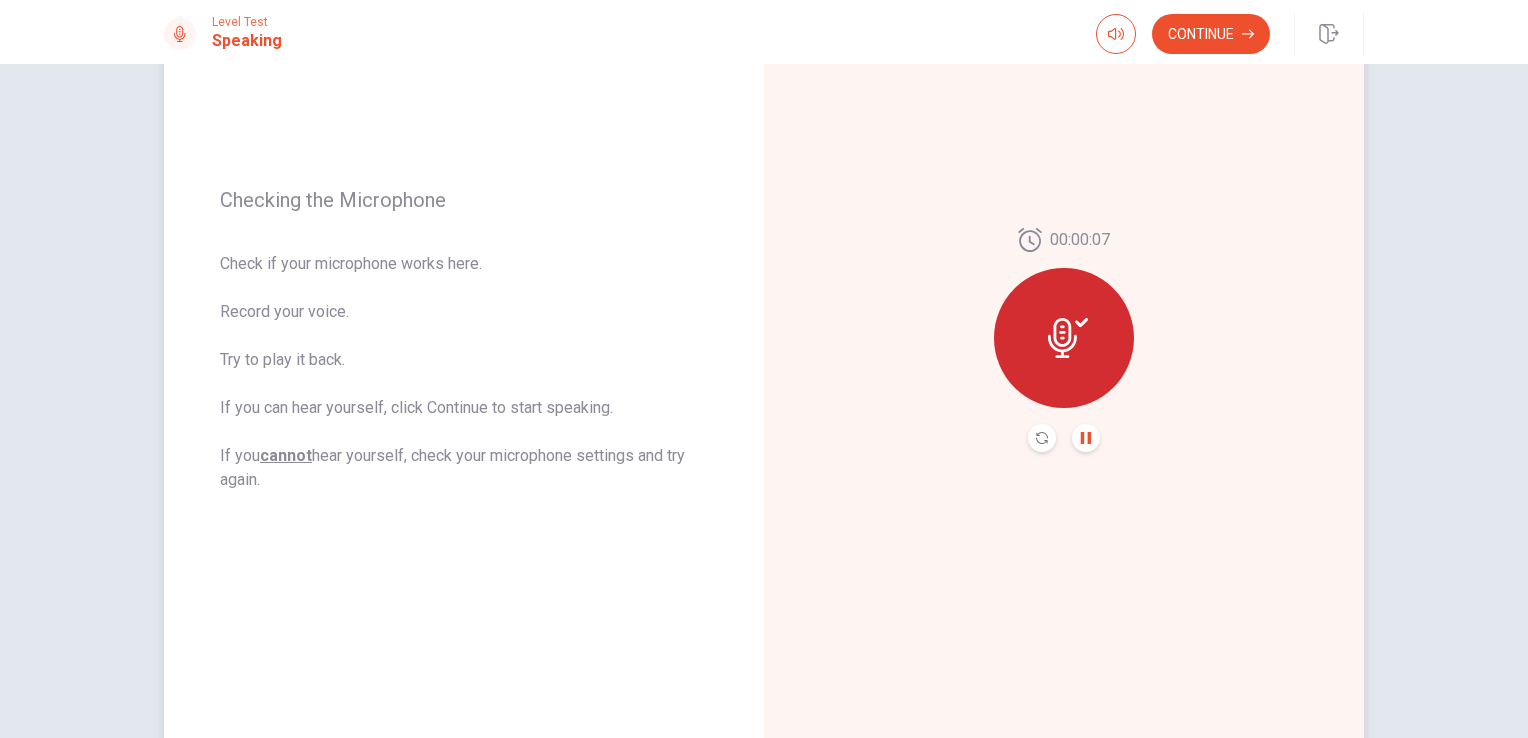 click at bounding box center (1064, 338) 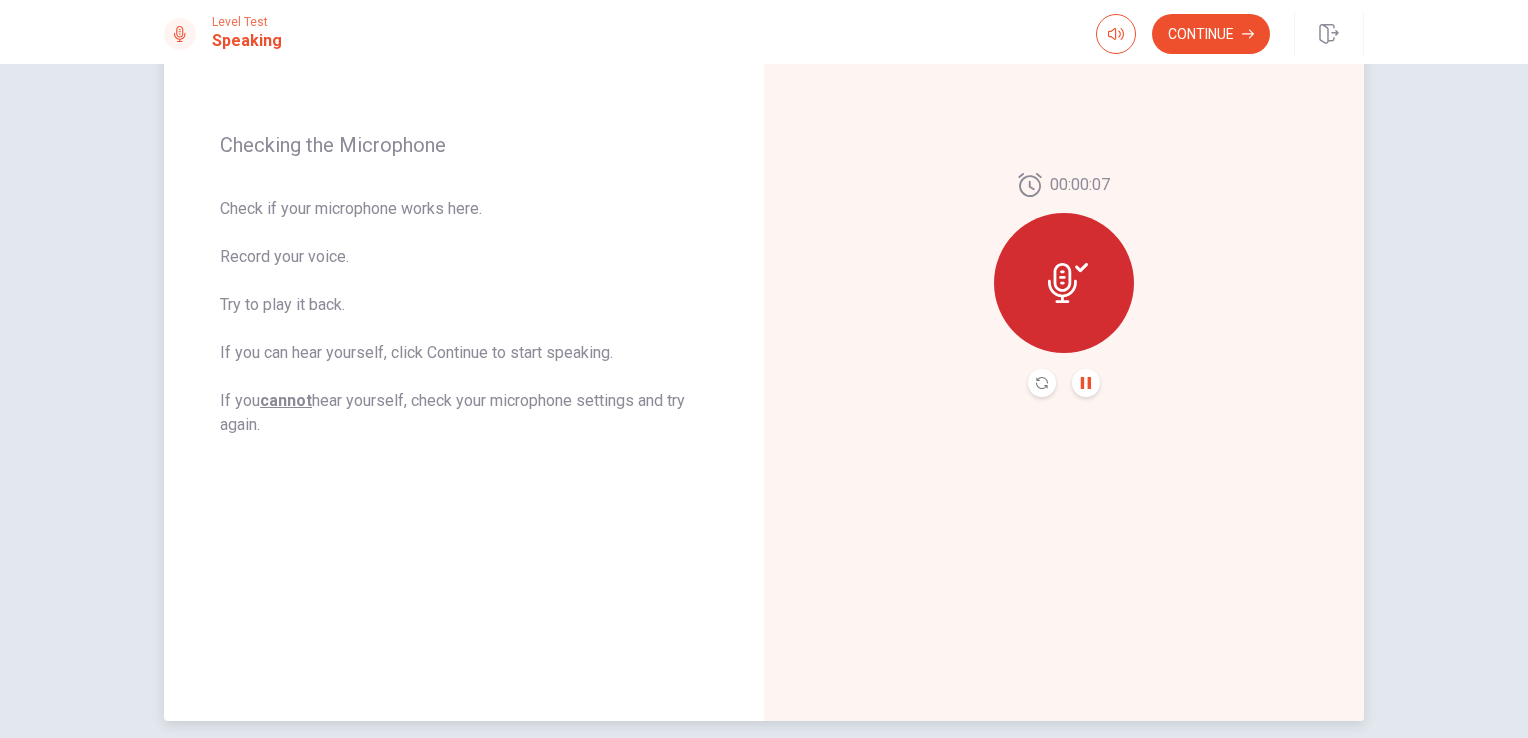 scroll, scrollTop: 300, scrollLeft: 0, axis: vertical 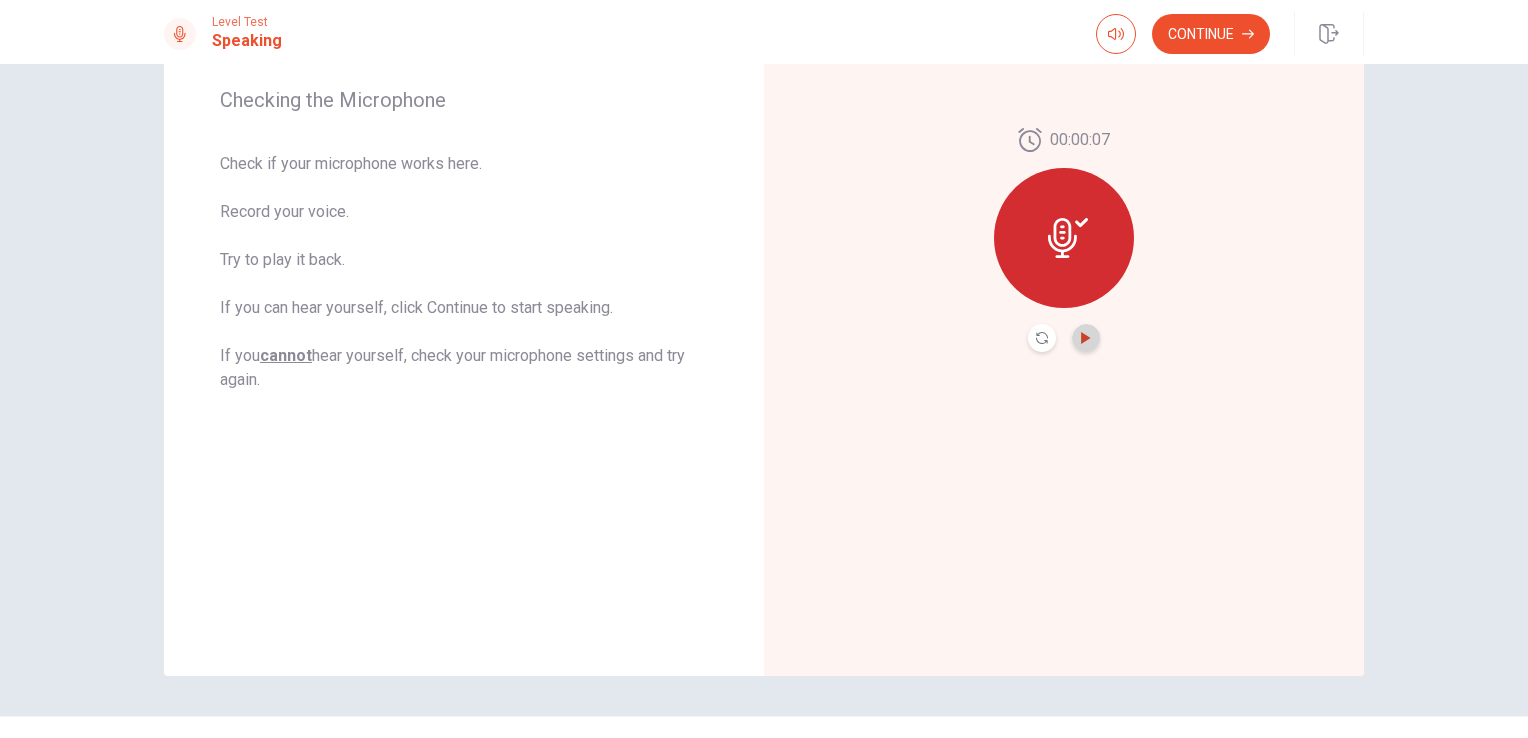click at bounding box center [1086, 338] 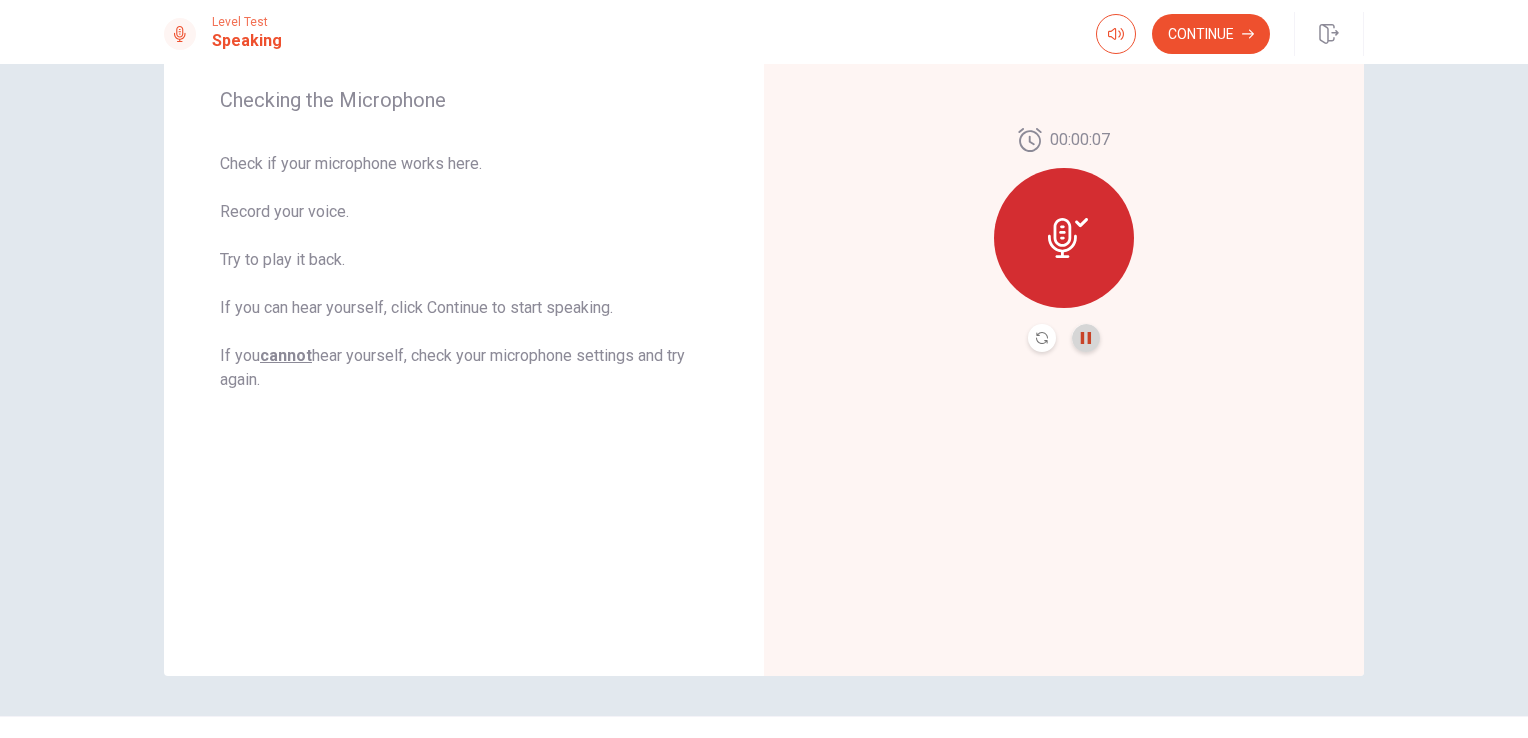 click at bounding box center [1086, 338] 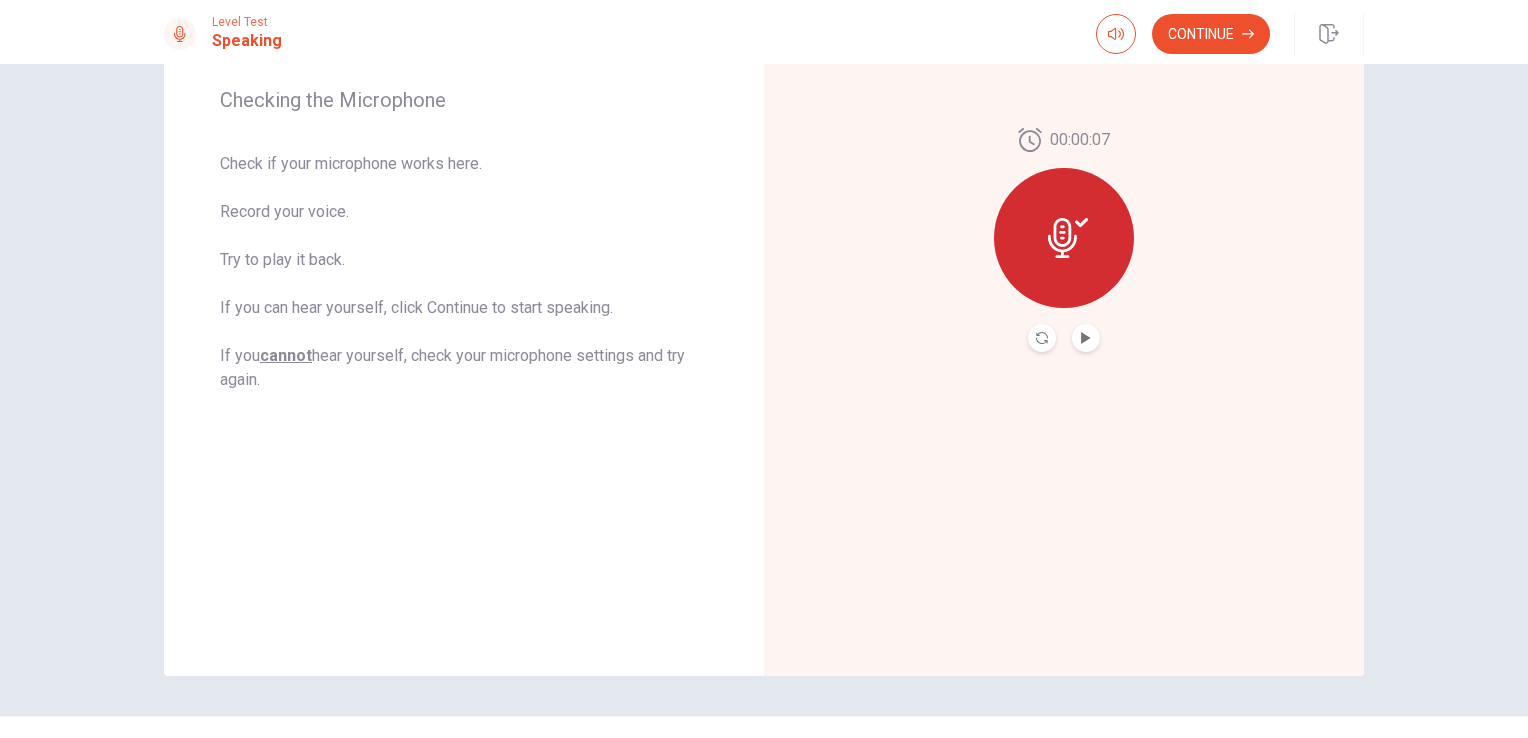 click at bounding box center (1062, 238) 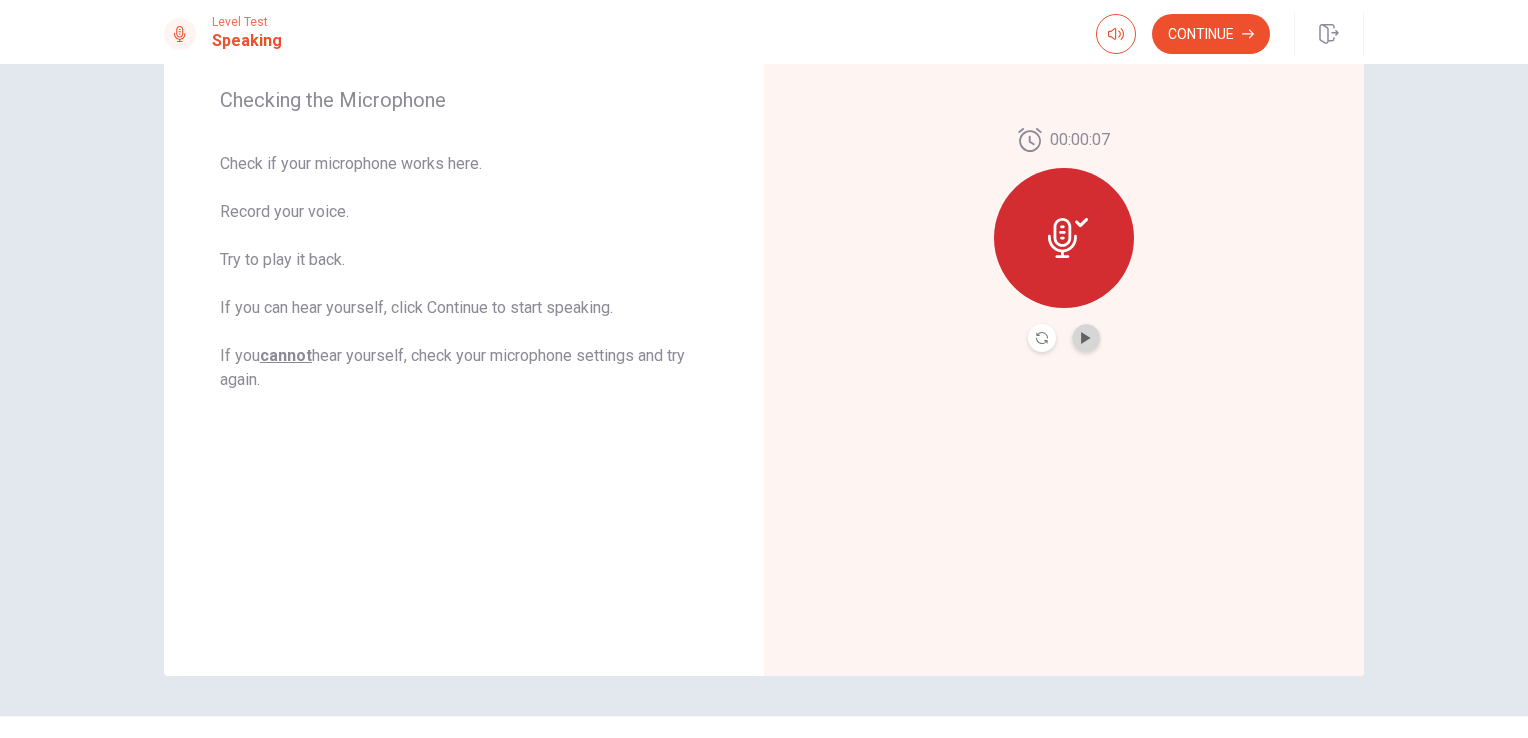 click at bounding box center [1086, 338] 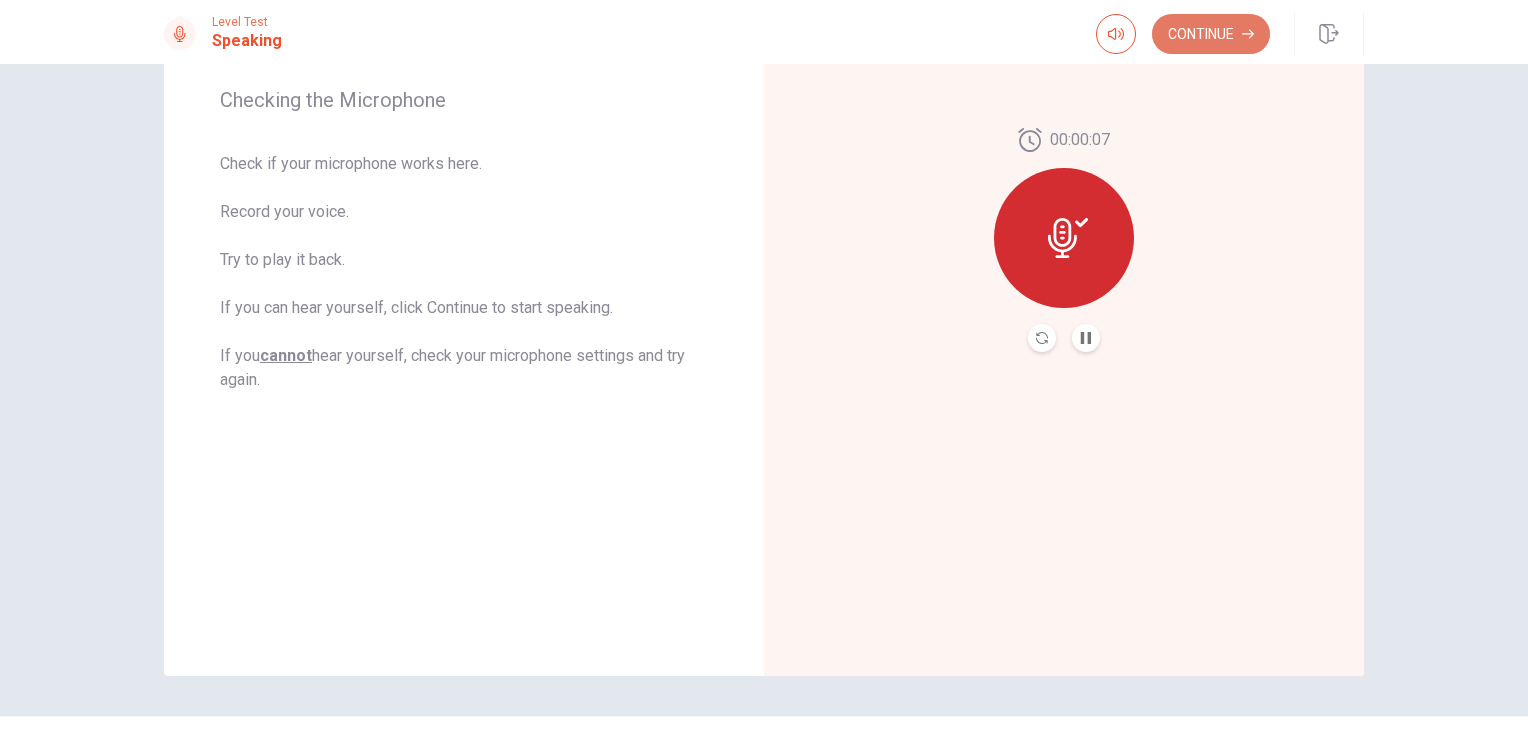 click on "Continue" at bounding box center (1211, 34) 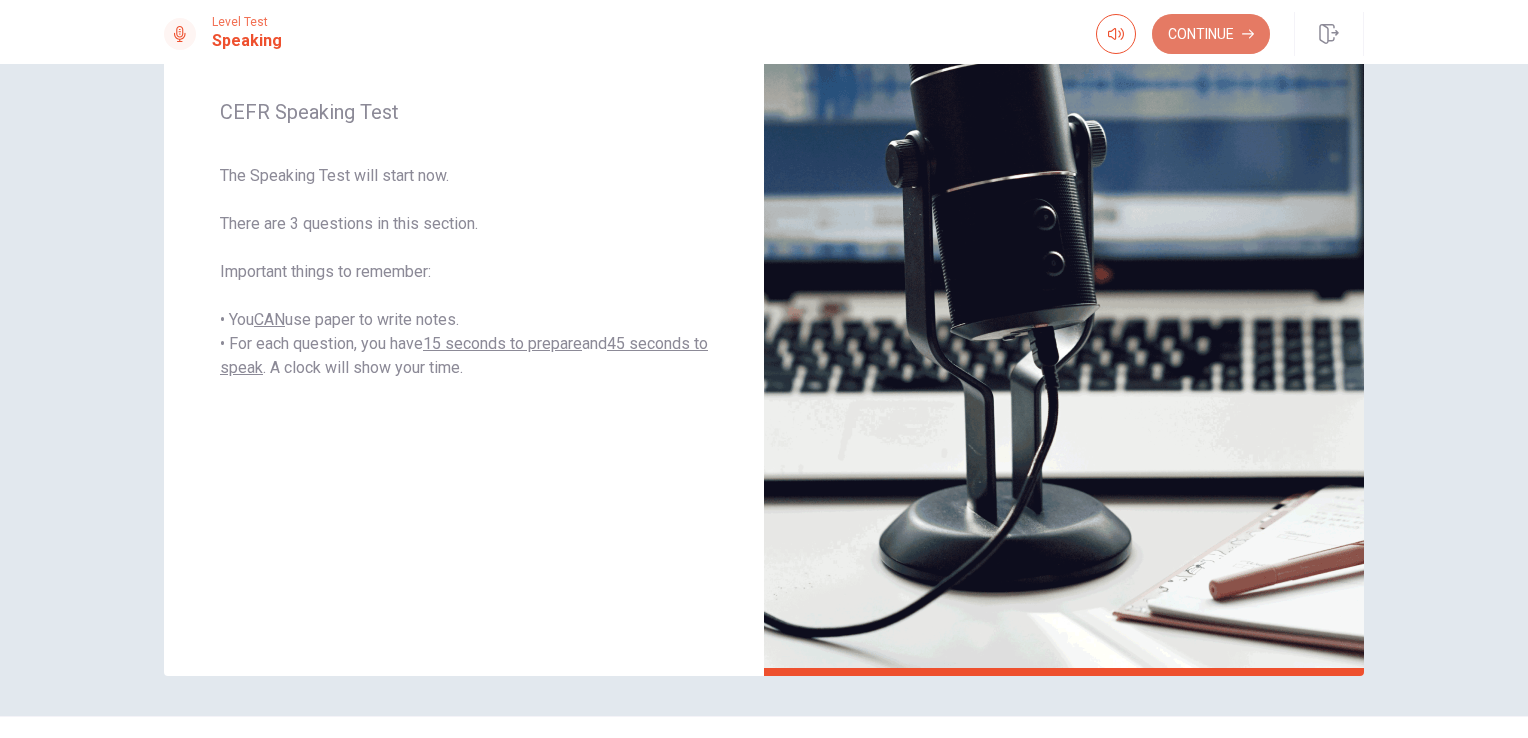 click on "Continue" at bounding box center (1211, 34) 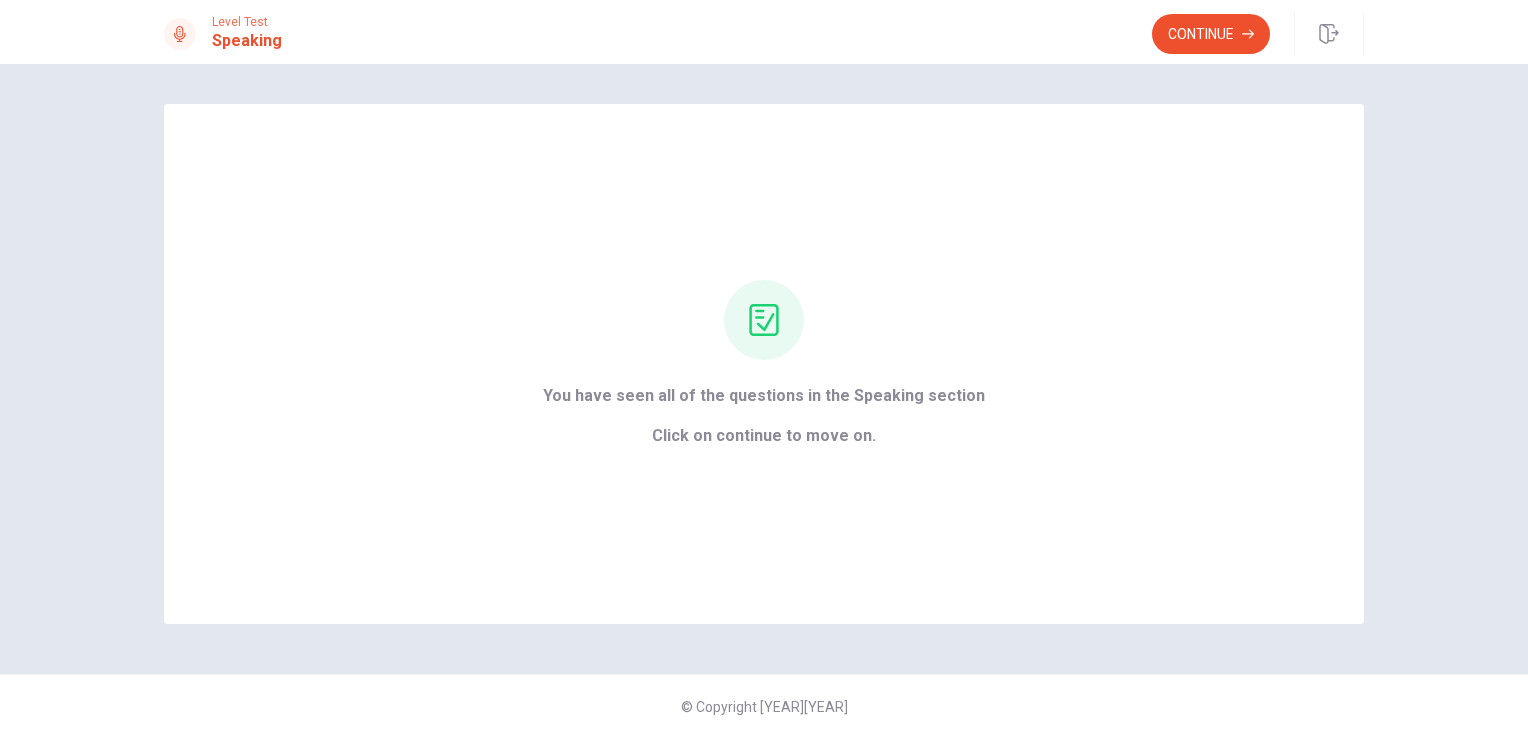scroll, scrollTop: 0, scrollLeft: 0, axis: both 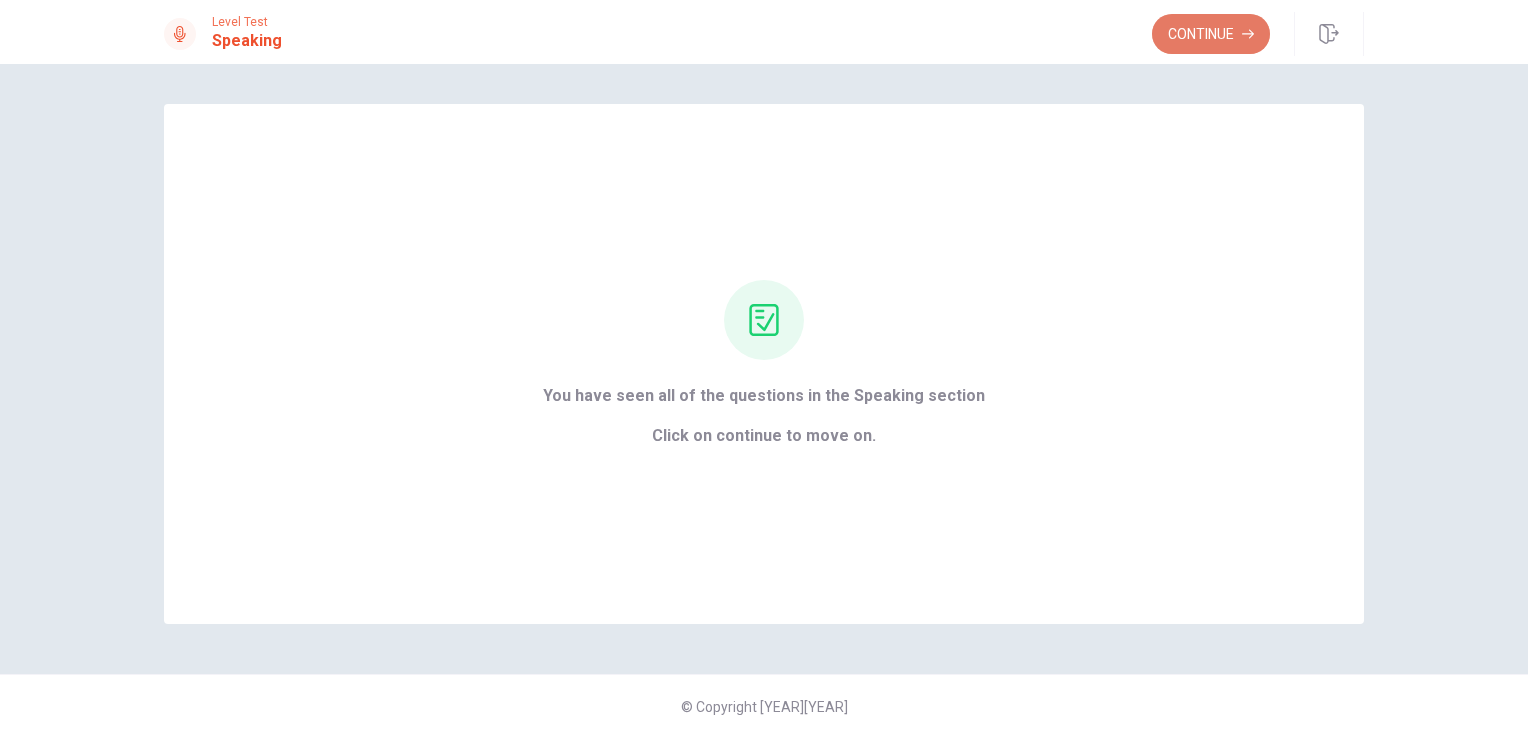 click on "Continue" at bounding box center [1211, 34] 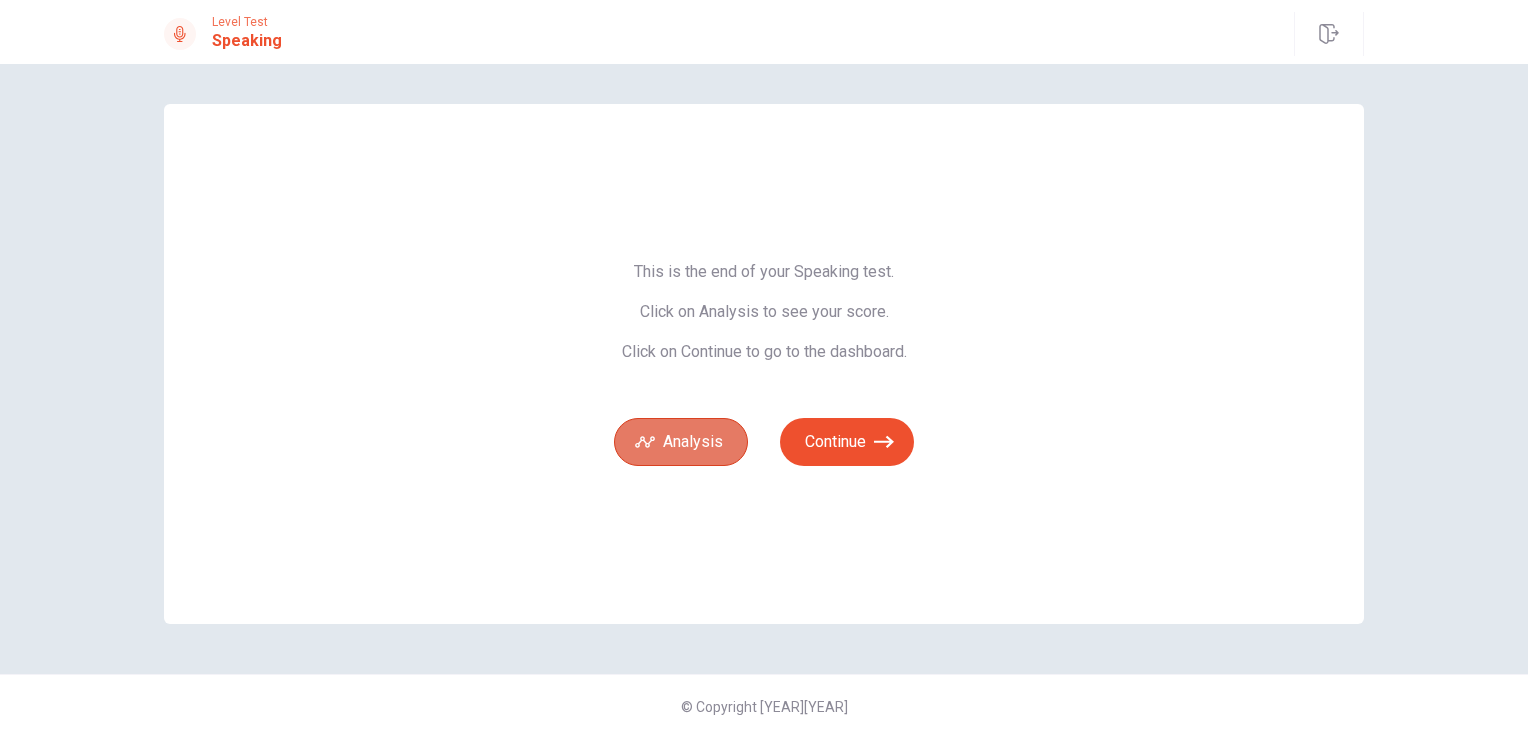 click on "Analysis" at bounding box center (681, 442) 